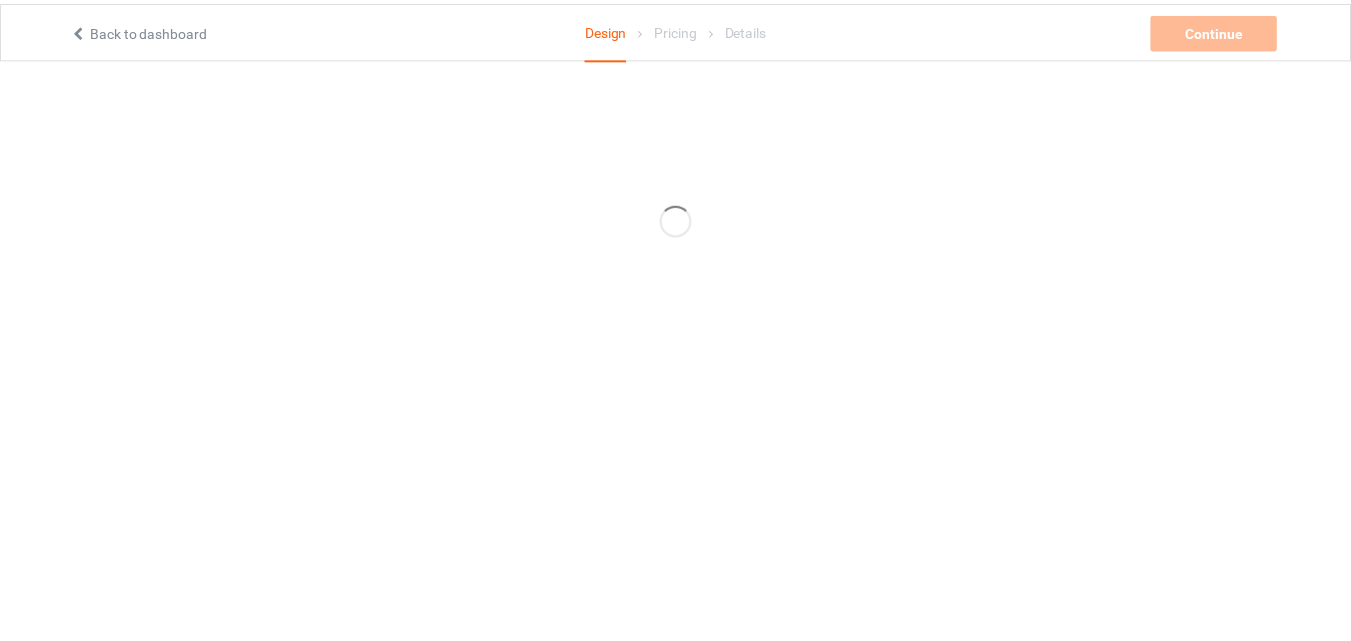 scroll, scrollTop: 0, scrollLeft: 0, axis: both 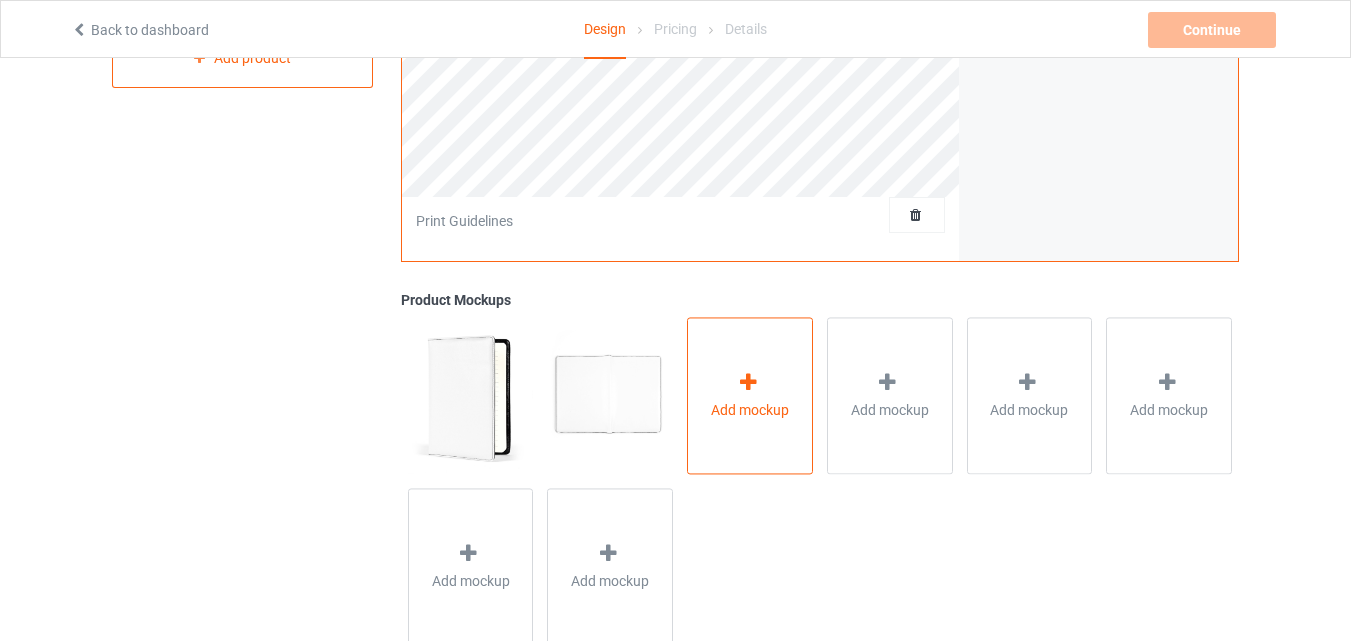 click on "Add mockup" at bounding box center [750, 395] 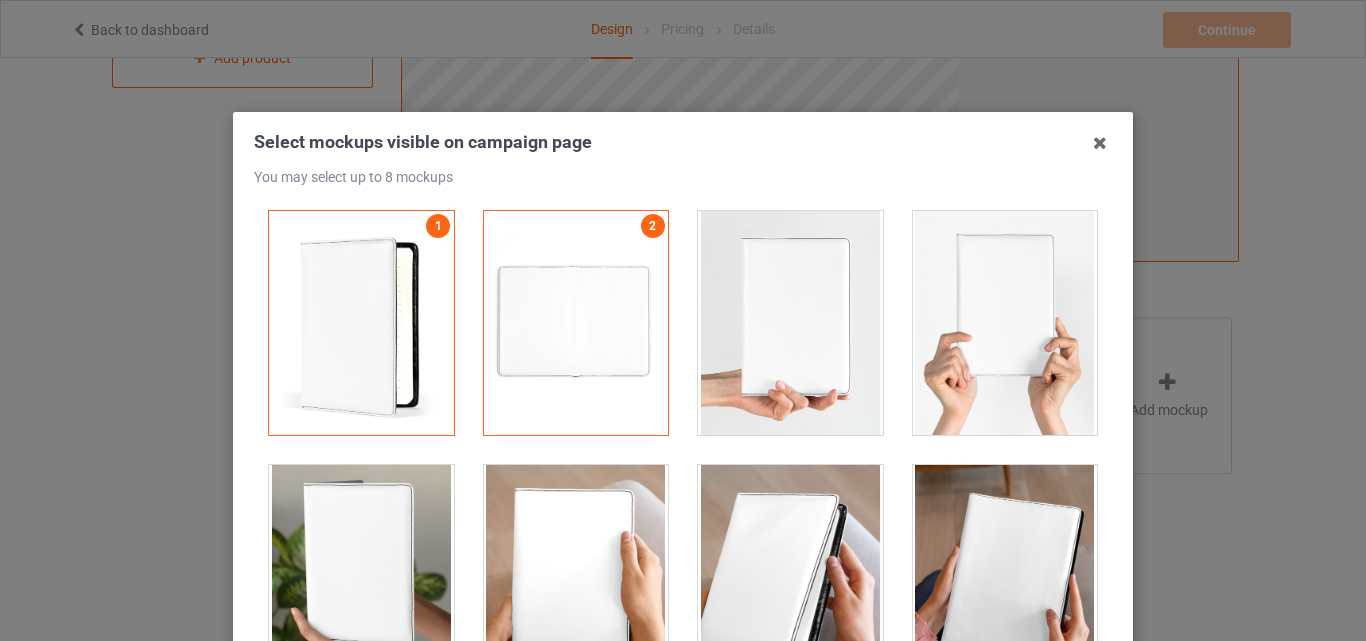 scroll, scrollTop: 503, scrollLeft: 0, axis: vertical 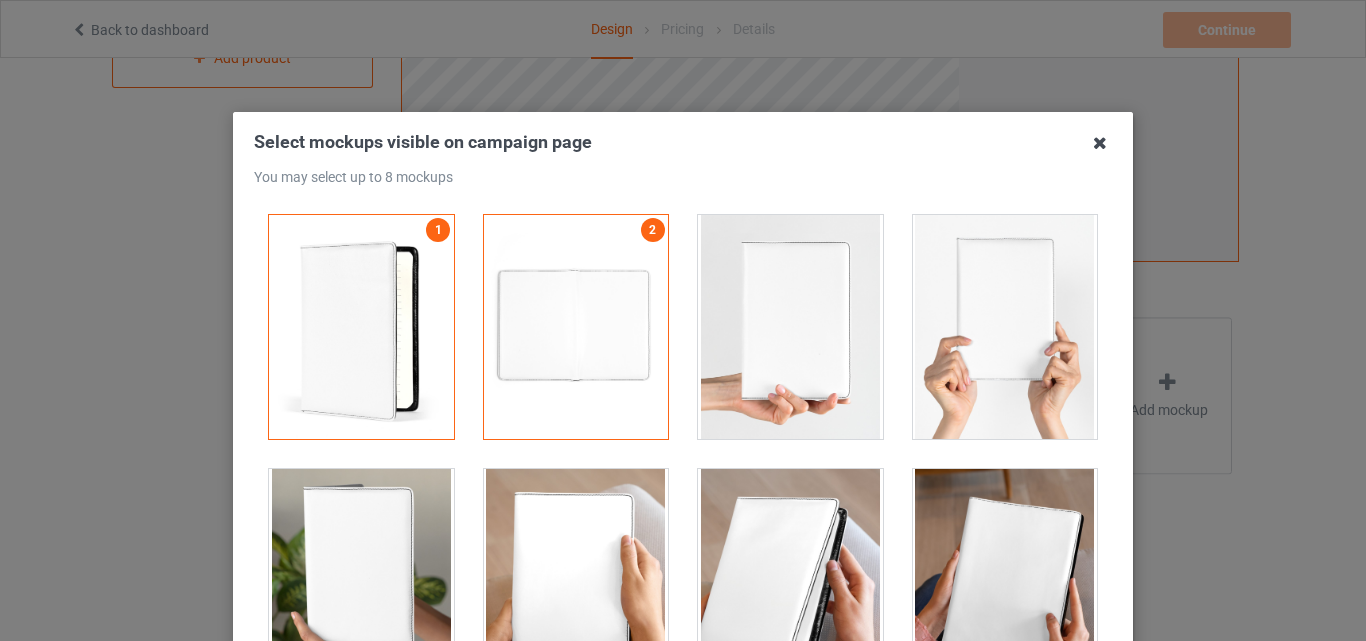 click at bounding box center [1100, 143] 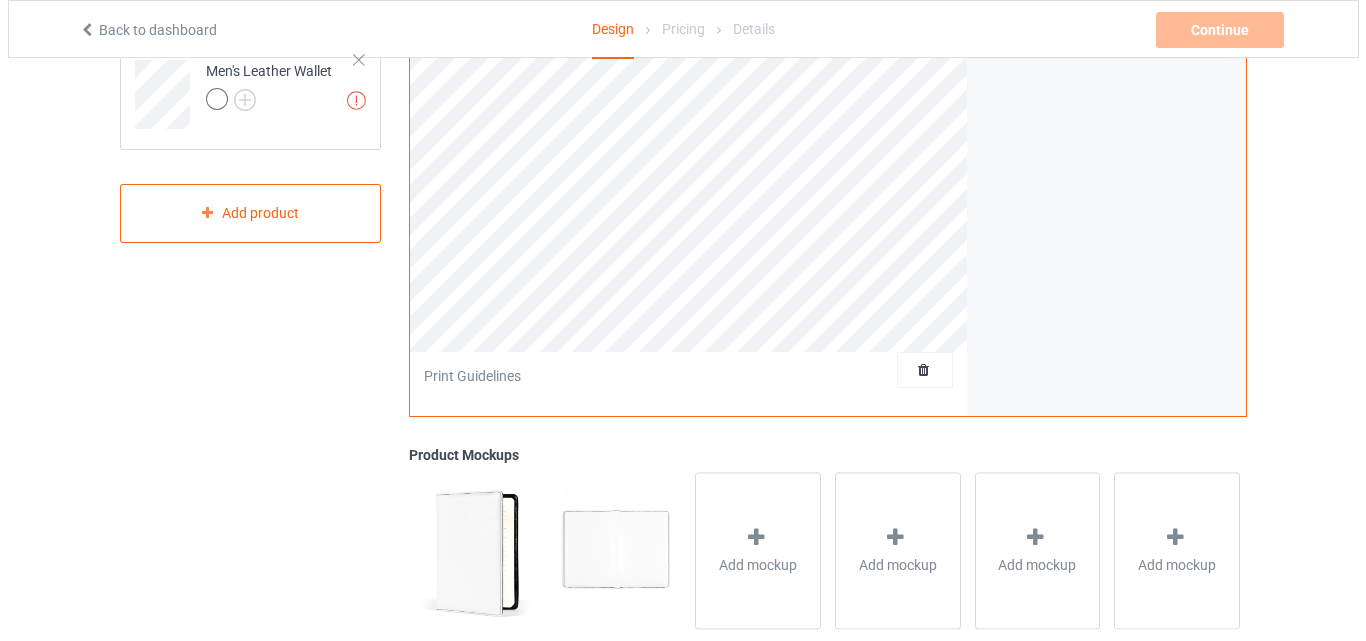 scroll, scrollTop: 100, scrollLeft: 0, axis: vertical 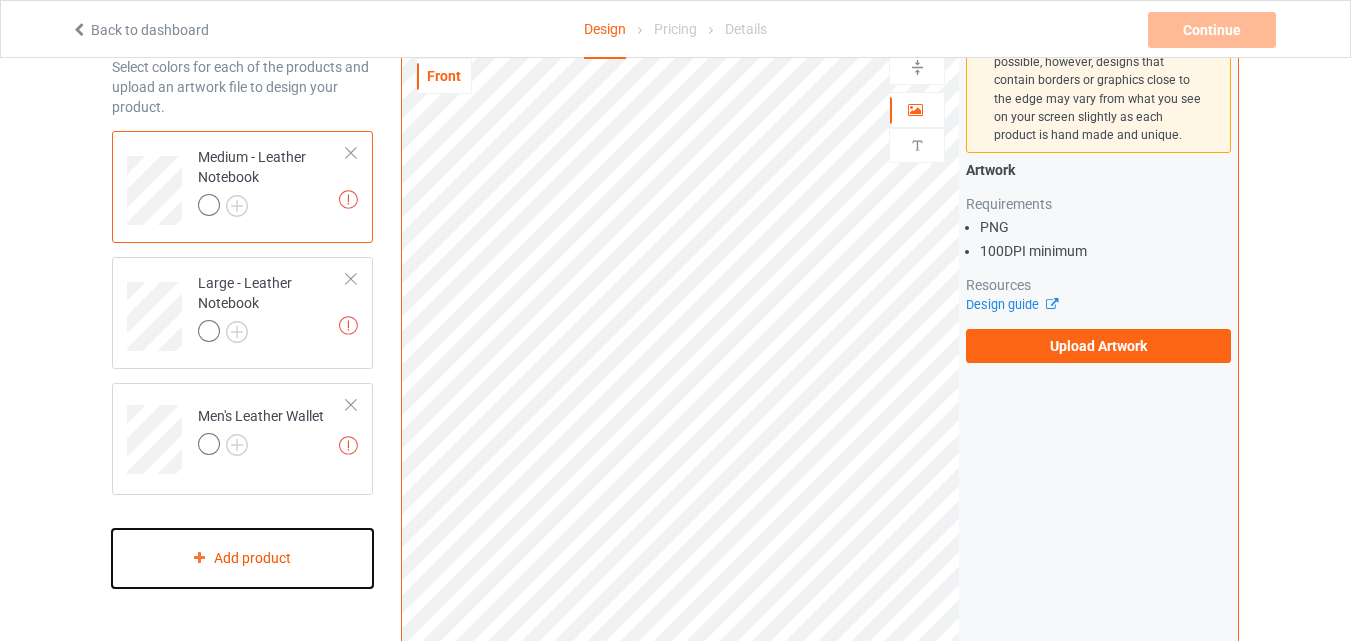 click on "Add product" at bounding box center (242, 558) 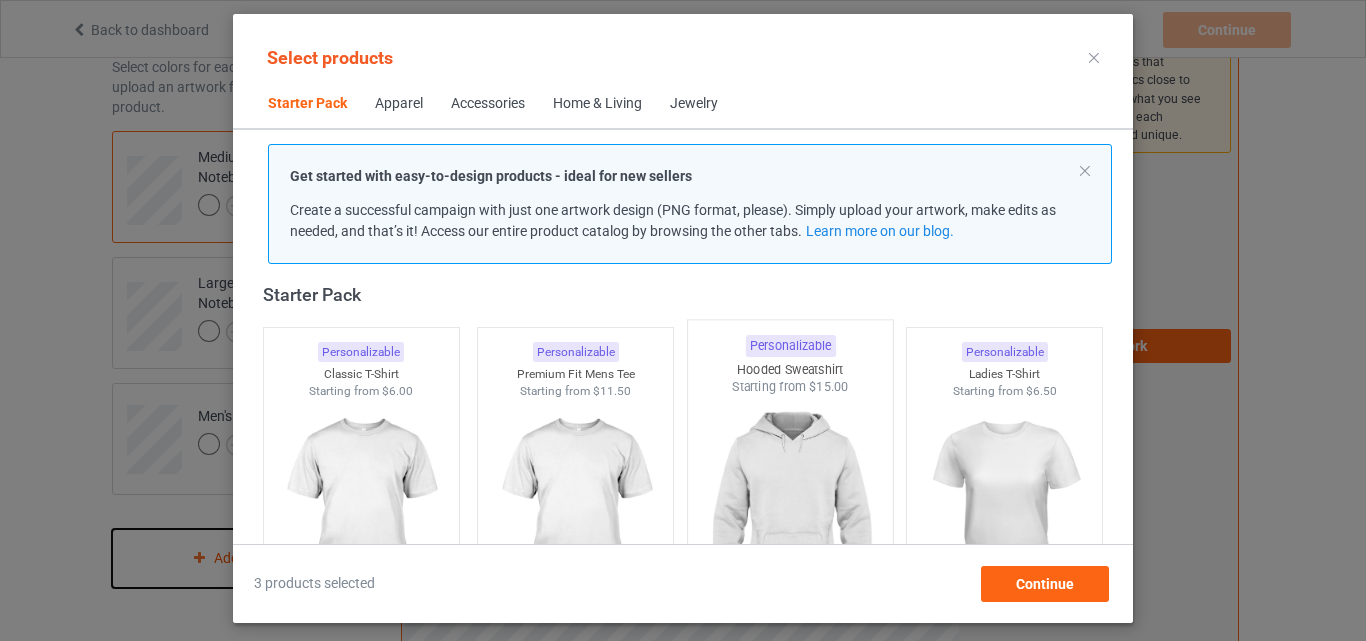 scroll, scrollTop: 126, scrollLeft: 0, axis: vertical 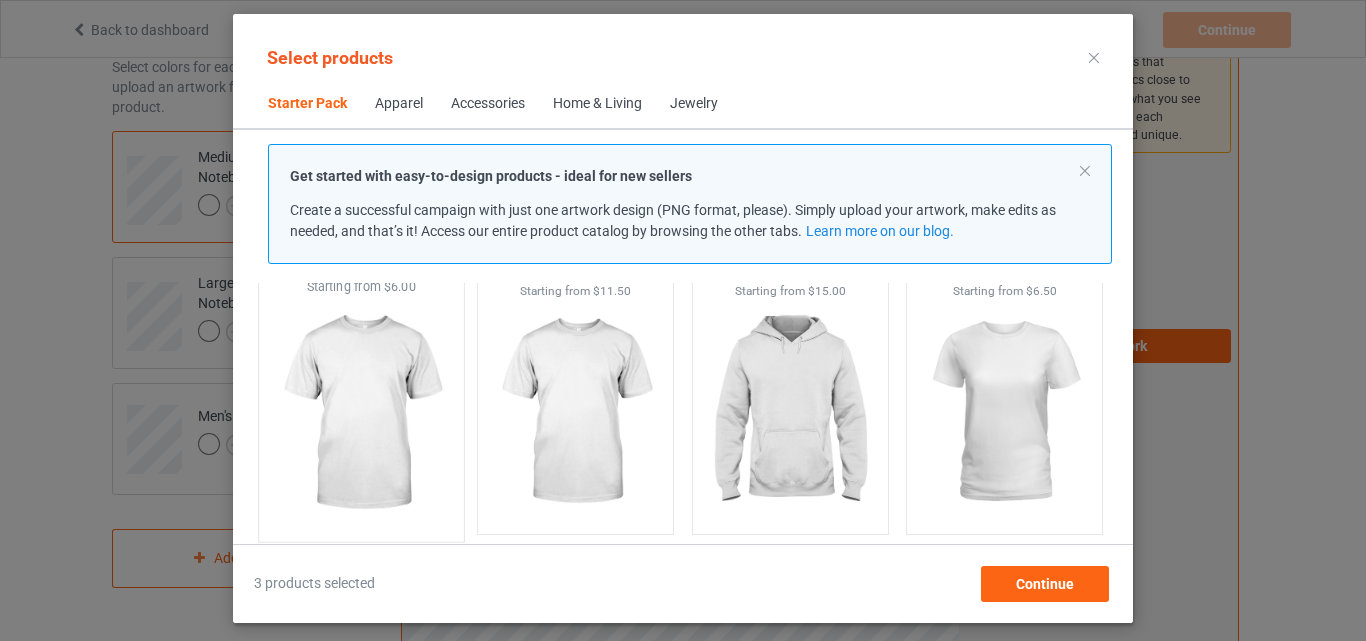 click at bounding box center (361, 413) 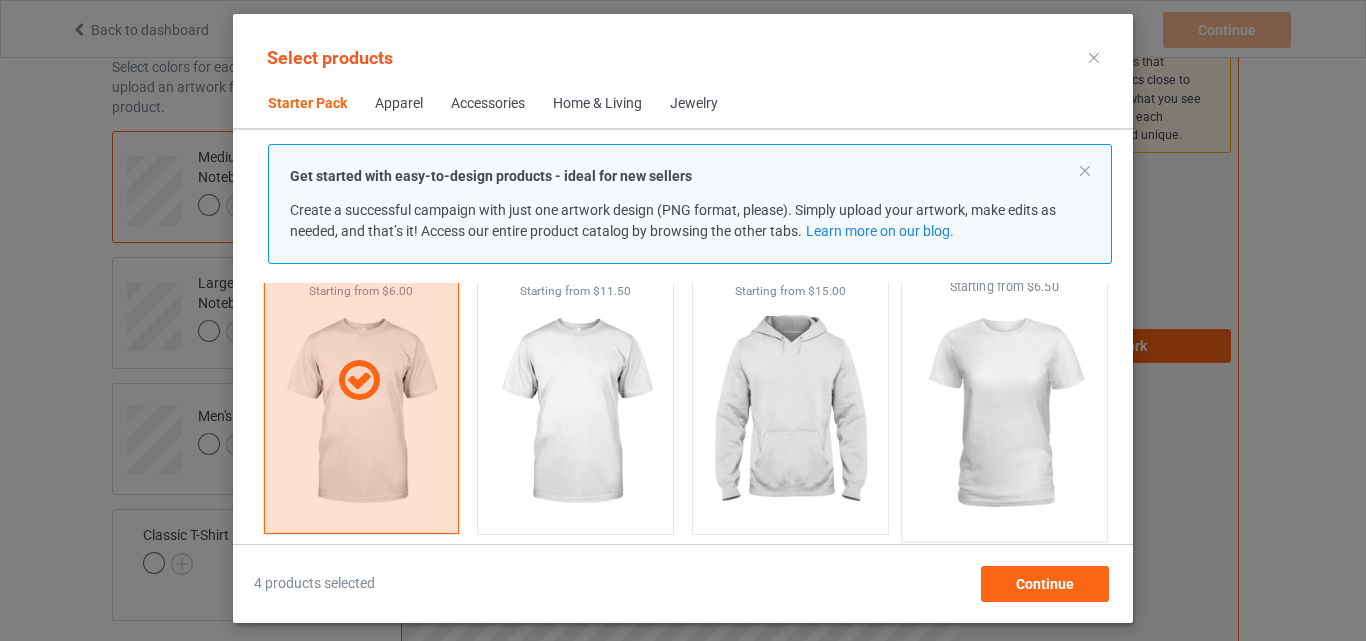 click at bounding box center [1005, 413] 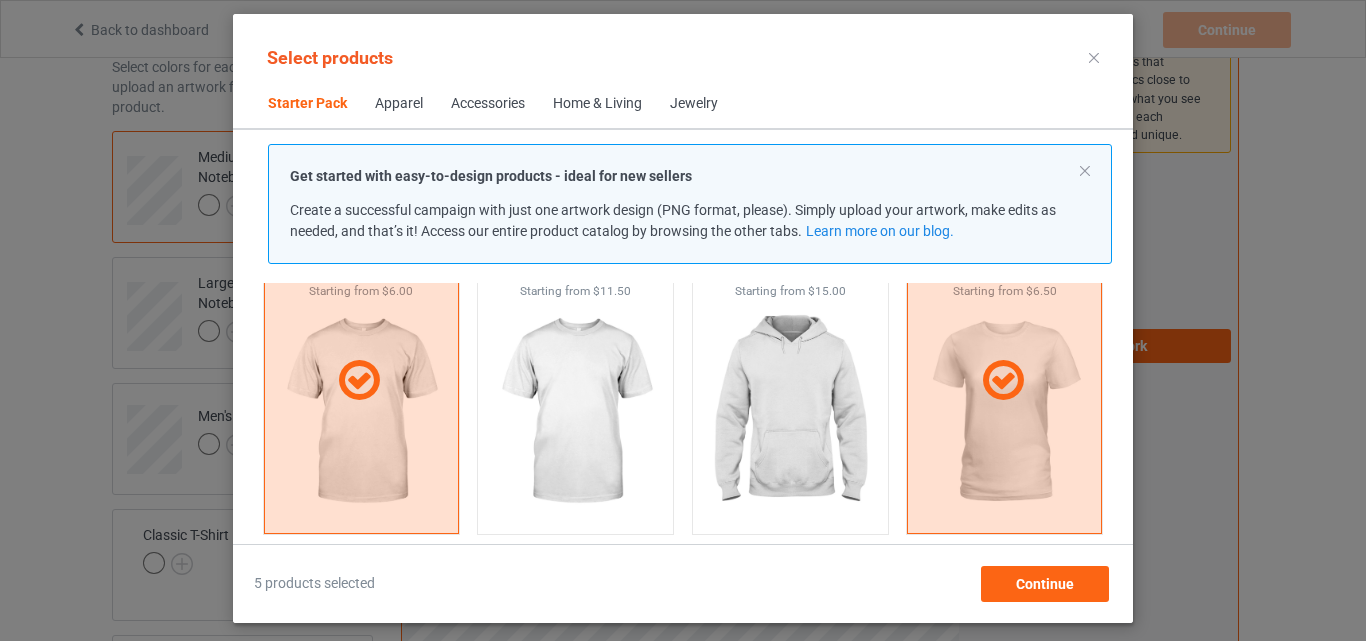 scroll, scrollTop: 526, scrollLeft: 0, axis: vertical 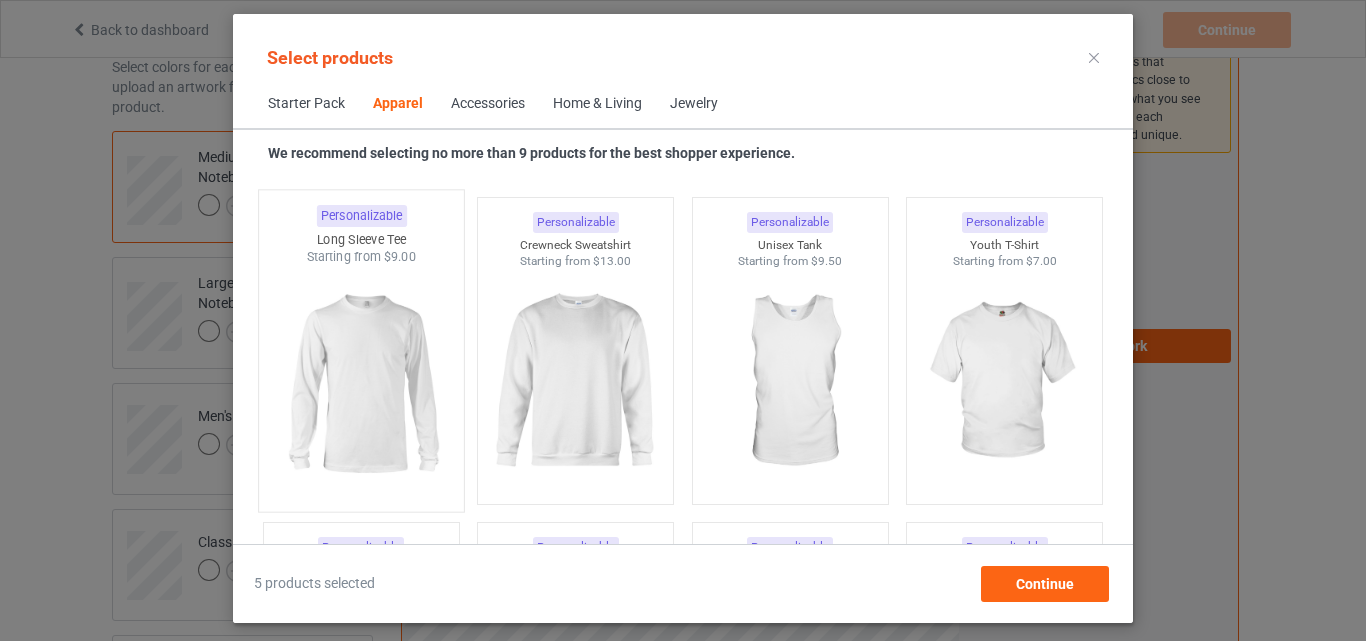 click at bounding box center (361, 383) 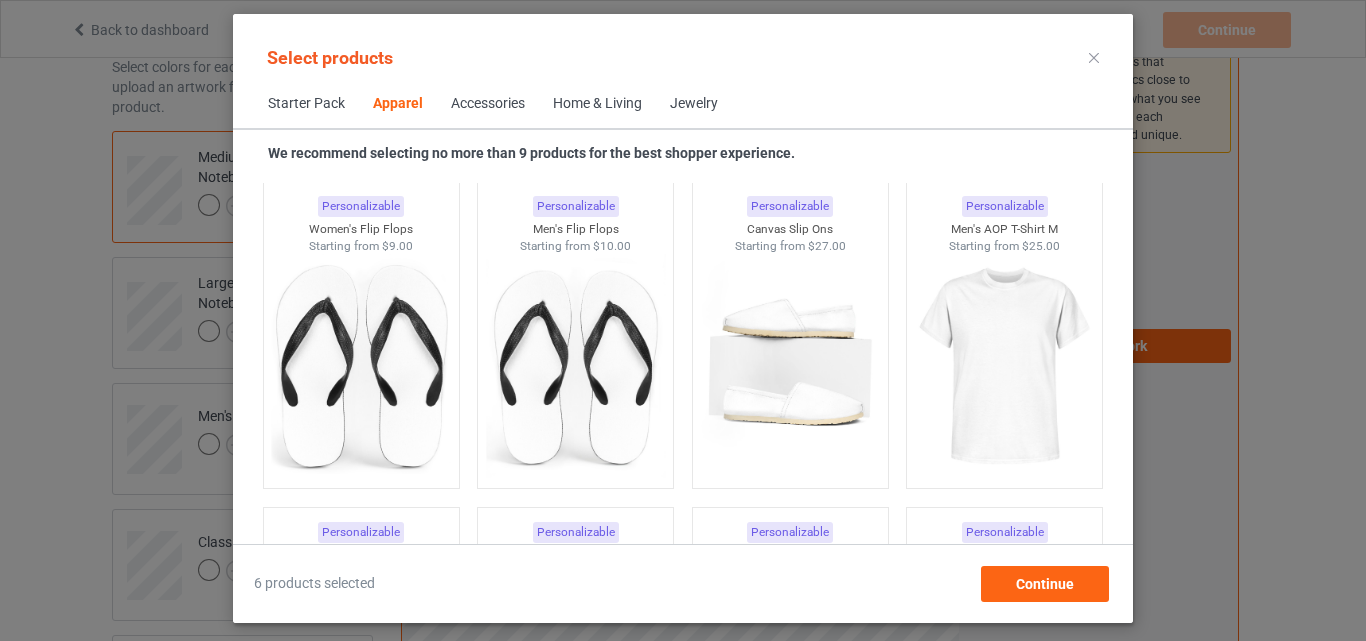 scroll, scrollTop: 3126, scrollLeft: 0, axis: vertical 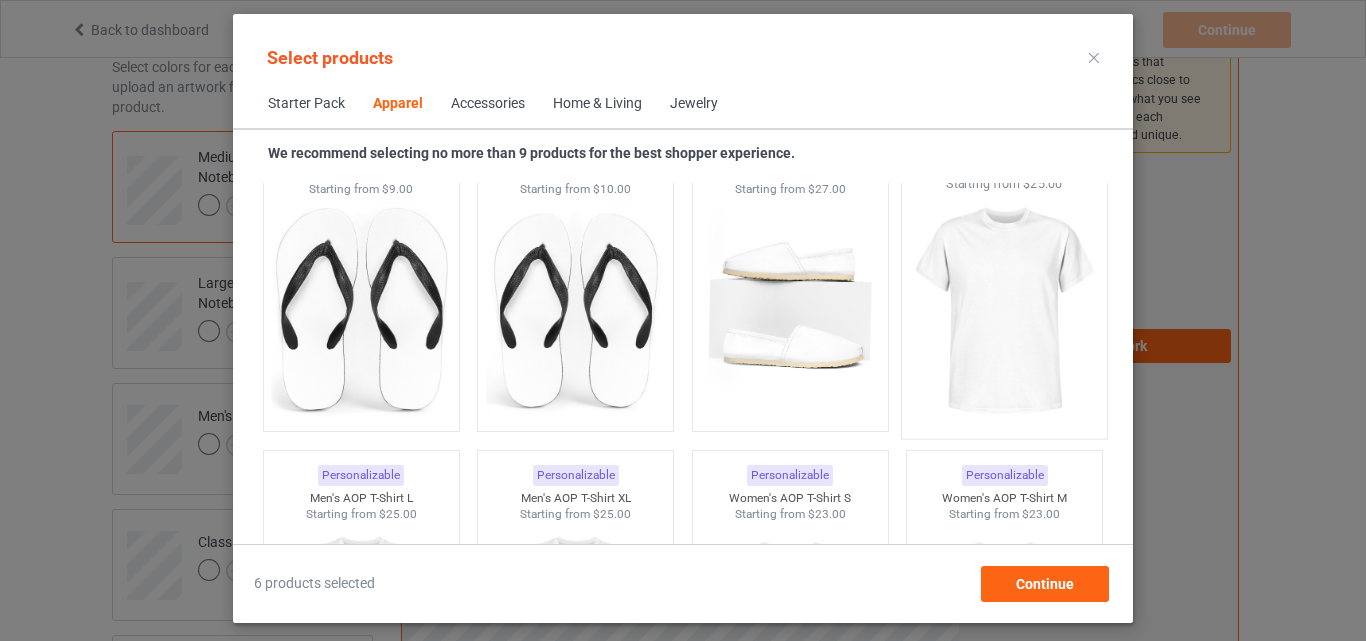 click at bounding box center [1005, 310] 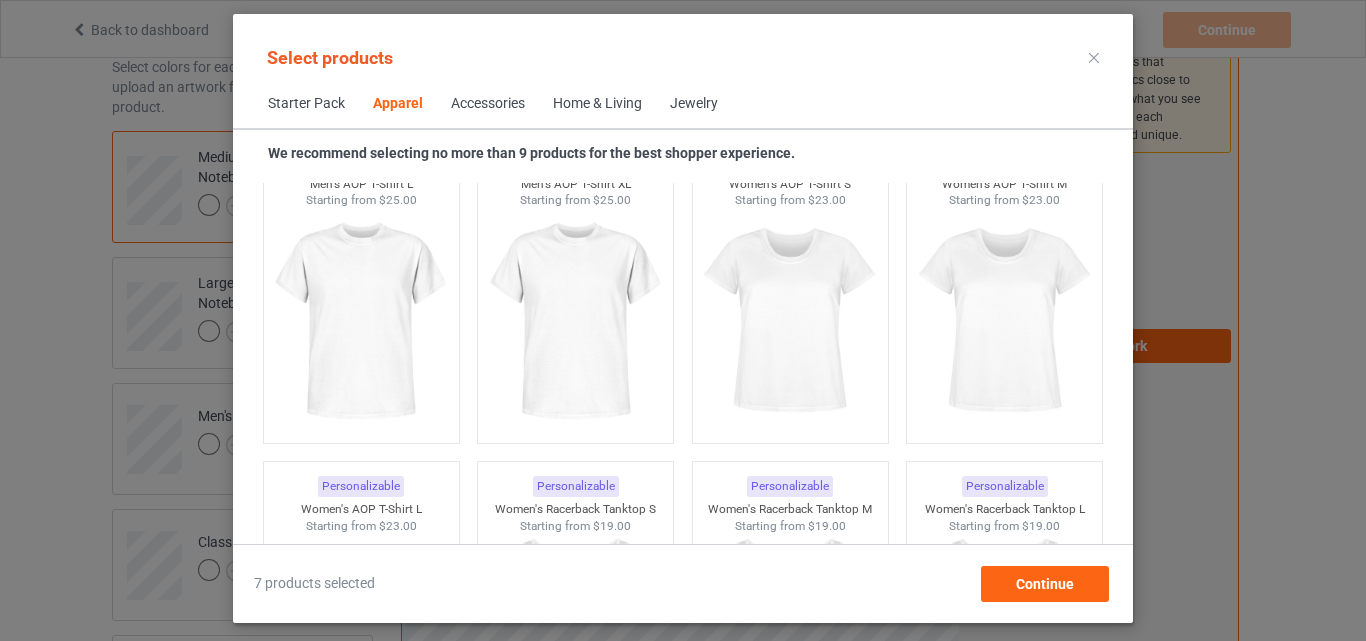 scroll, scrollTop: 3426, scrollLeft: 0, axis: vertical 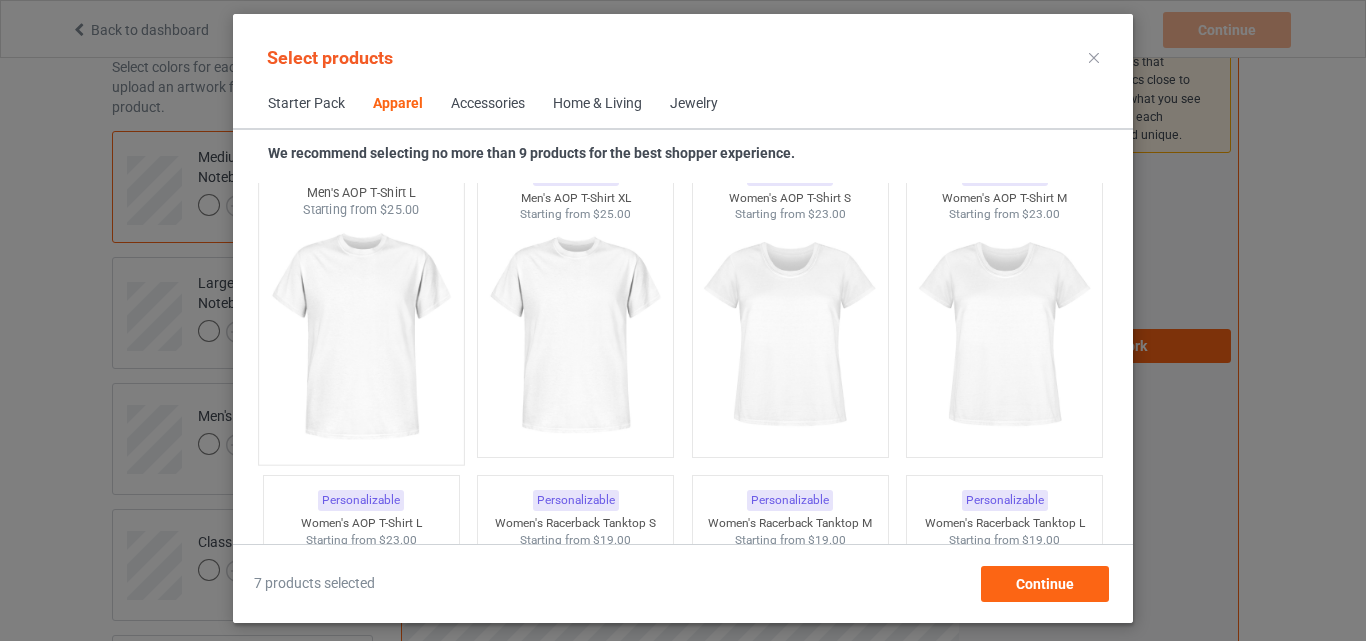 click at bounding box center [361, 336] 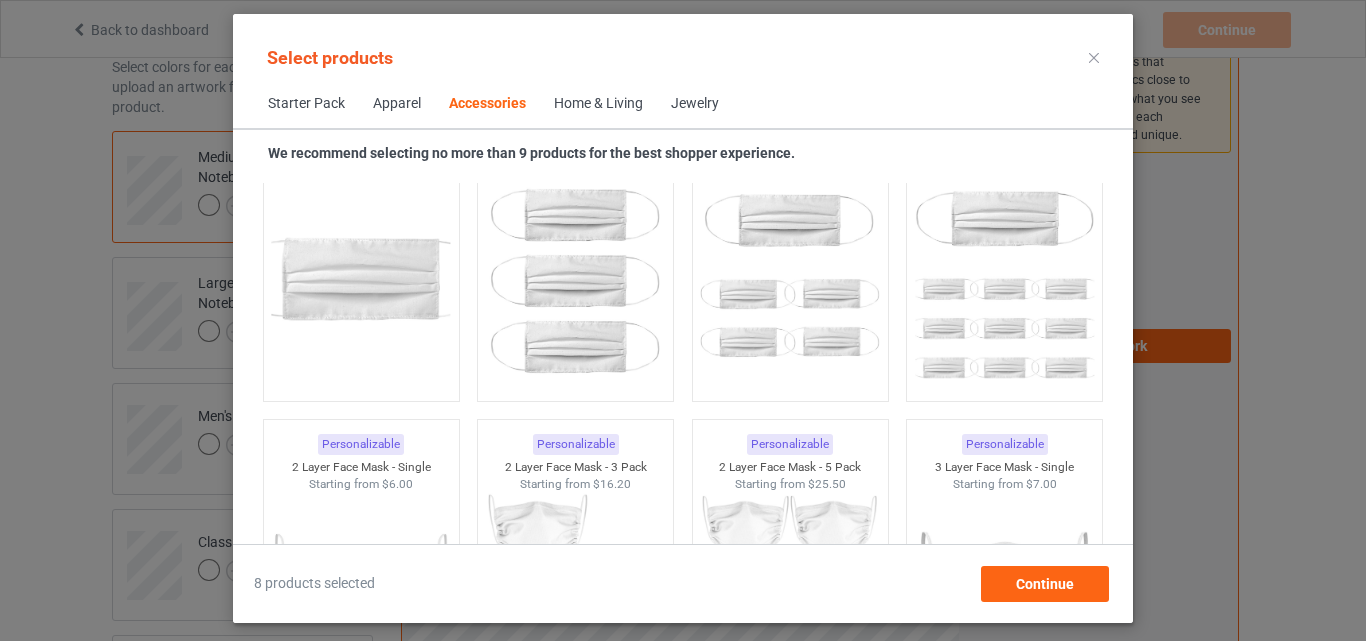 scroll, scrollTop: 4526, scrollLeft: 0, axis: vertical 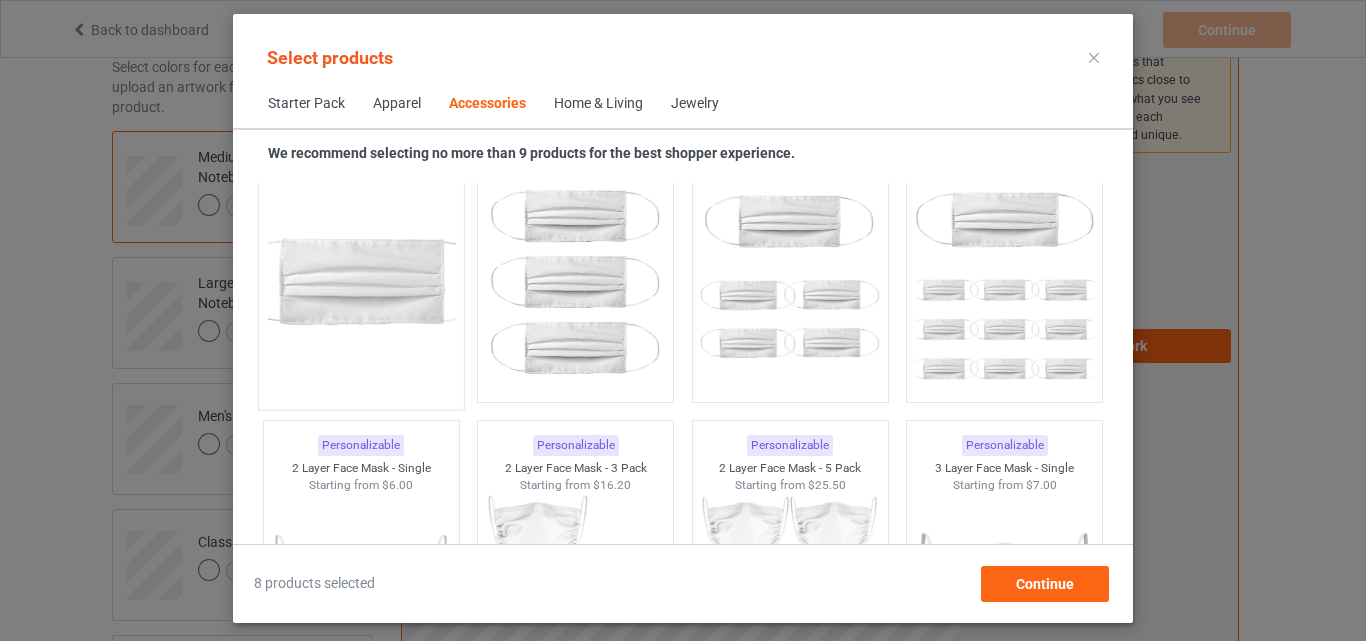click at bounding box center (361, 281) 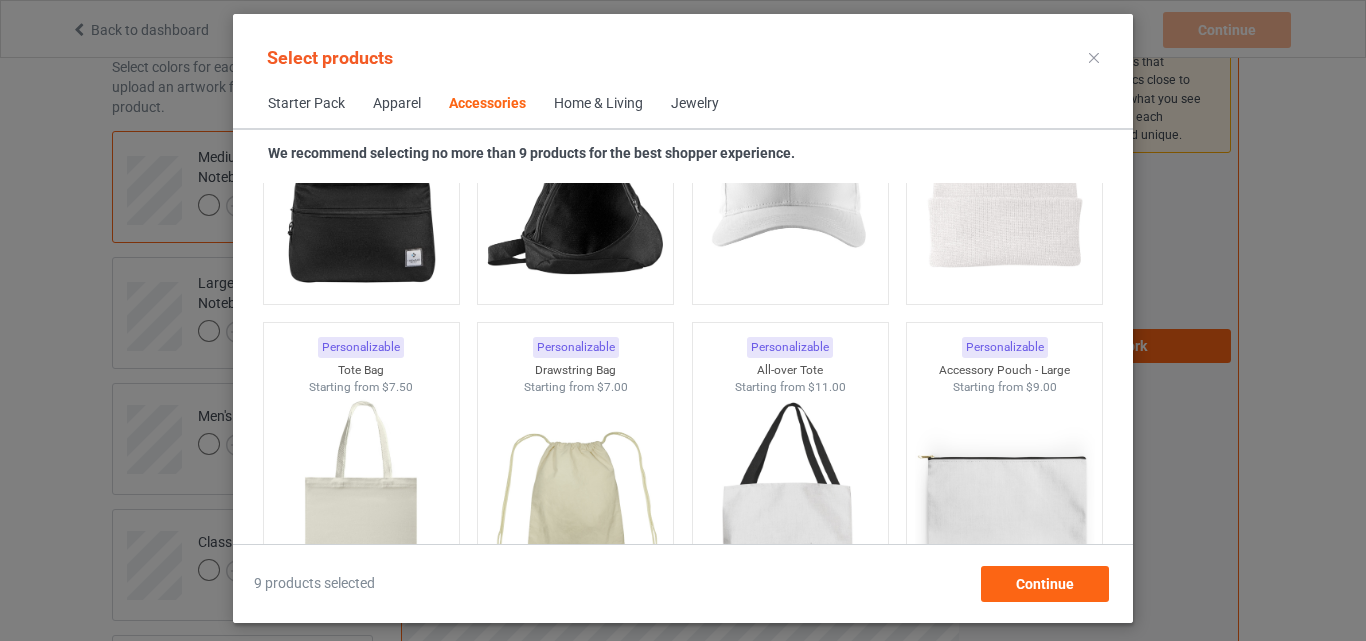 scroll, scrollTop: 5826, scrollLeft: 0, axis: vertical 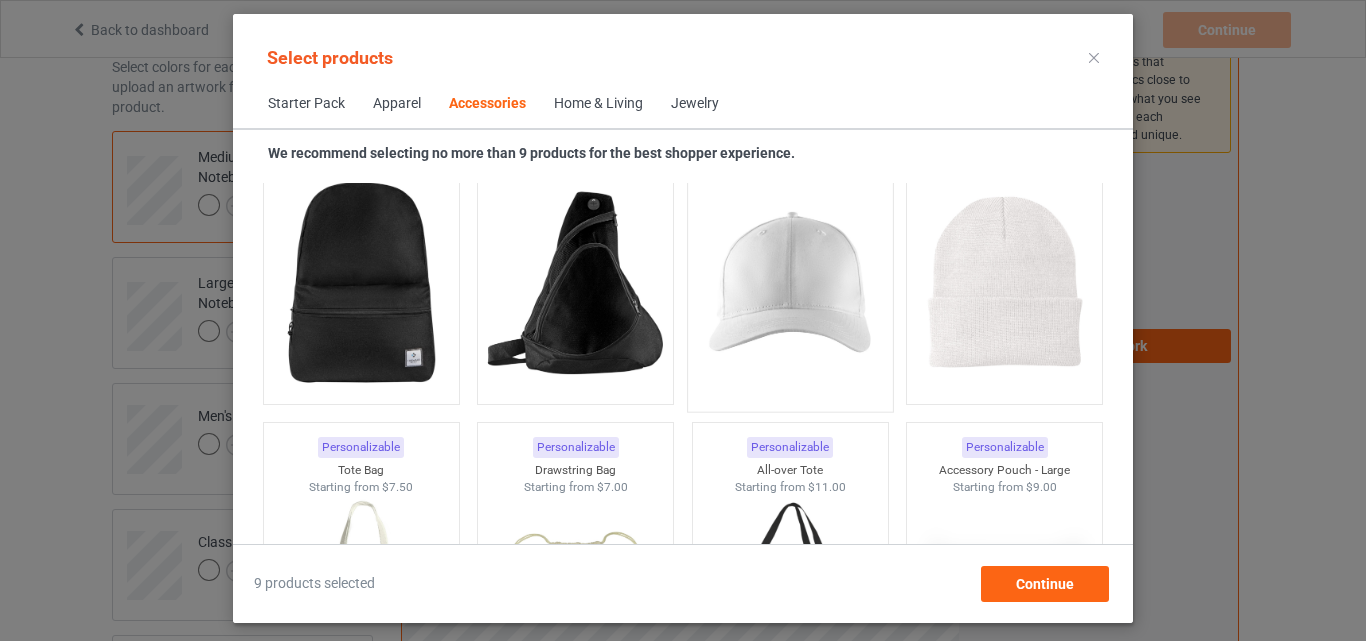 click at bounding box center (790, 283) 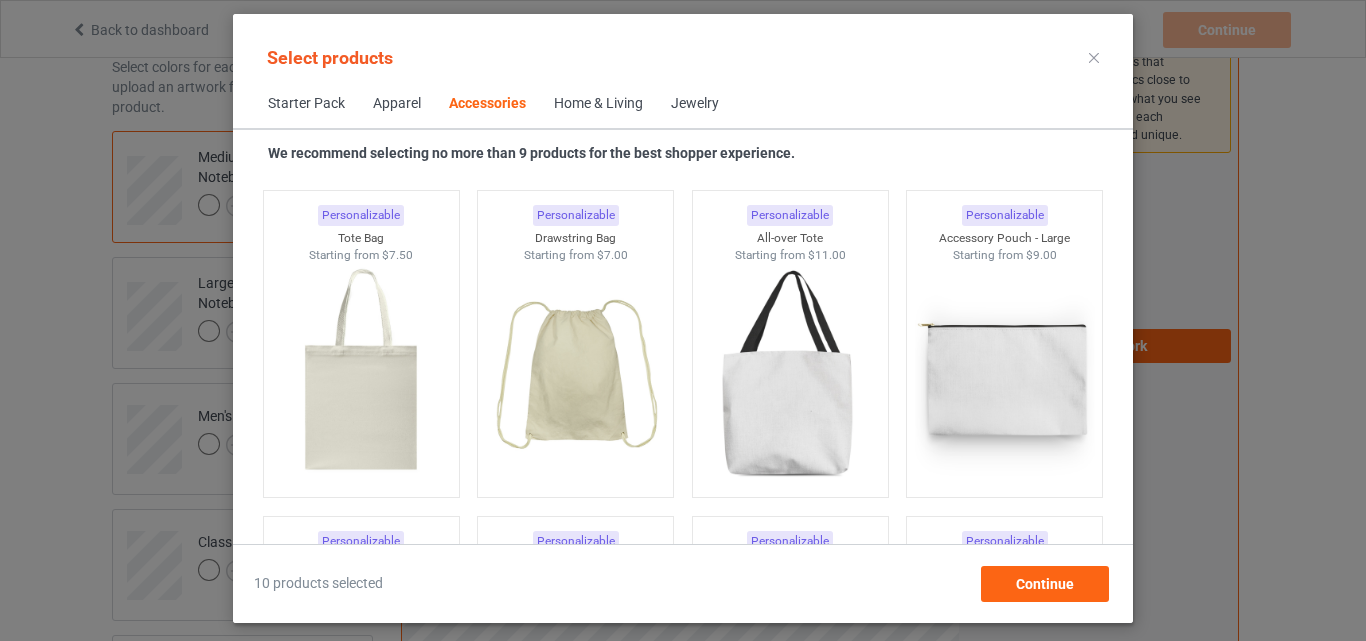 scroll, scrollTop: 6126, scrollLeft: 0, axis: vertical 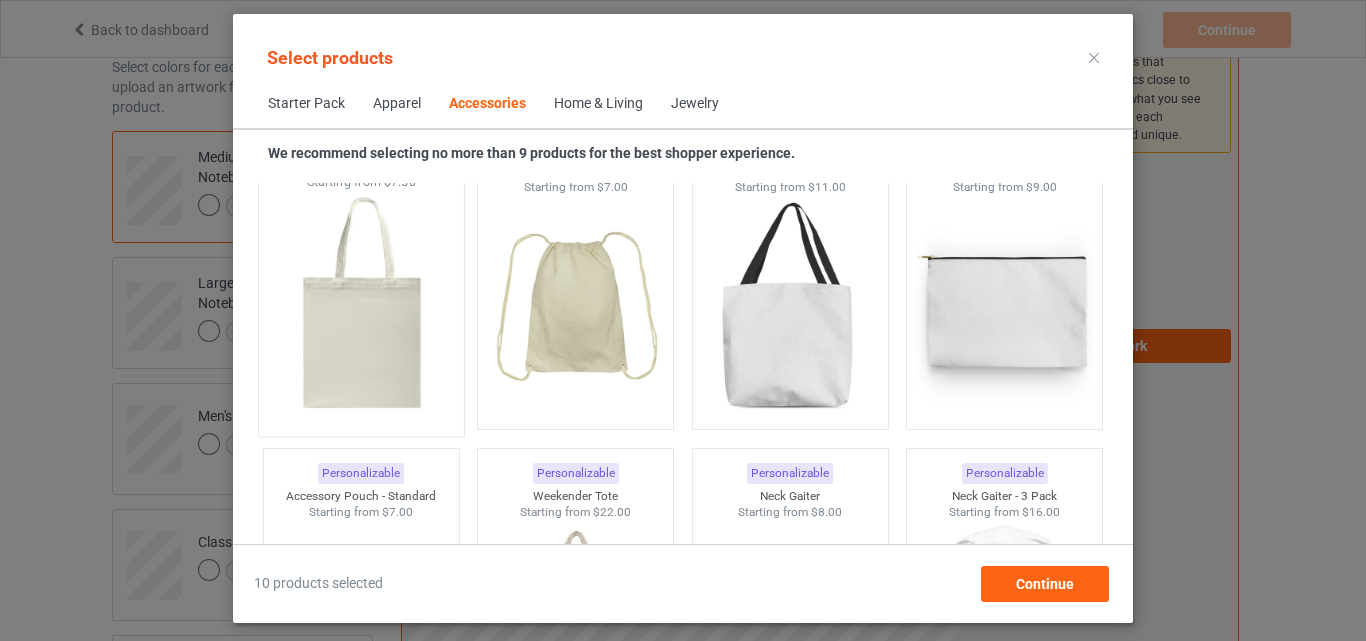 click at bounding box center (361, 308) 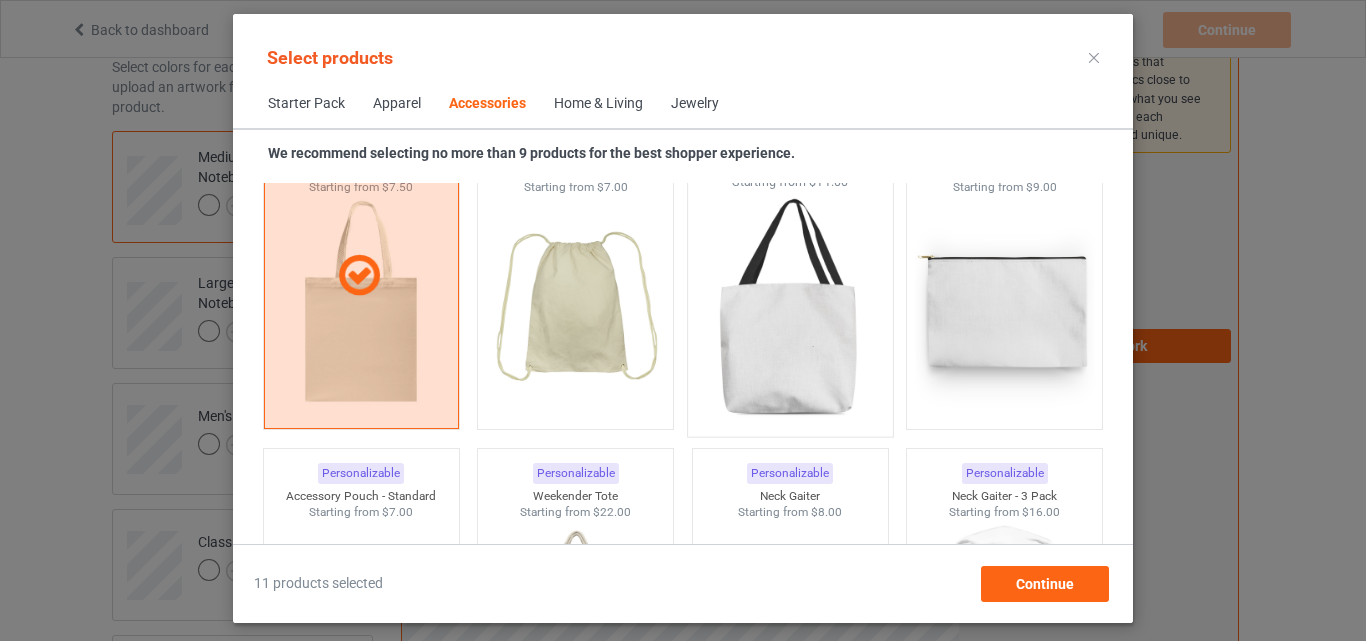 click at bounding box center [790, 308] 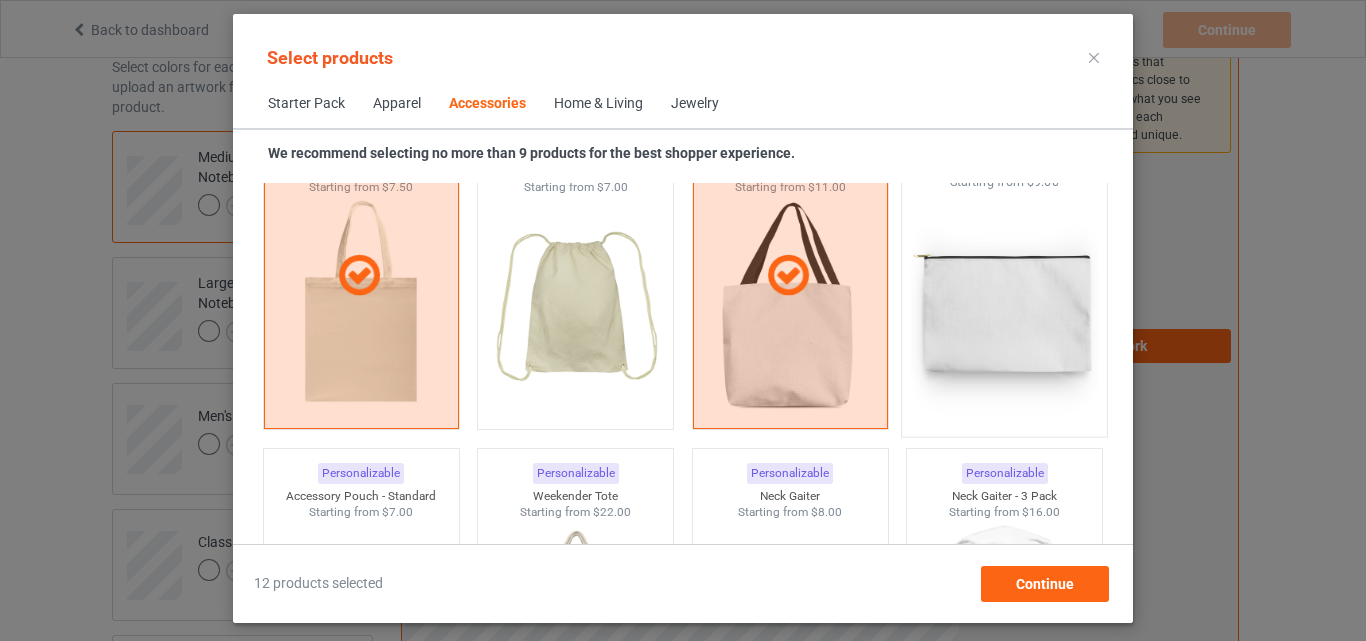 click at bounding box center (1005, 308) 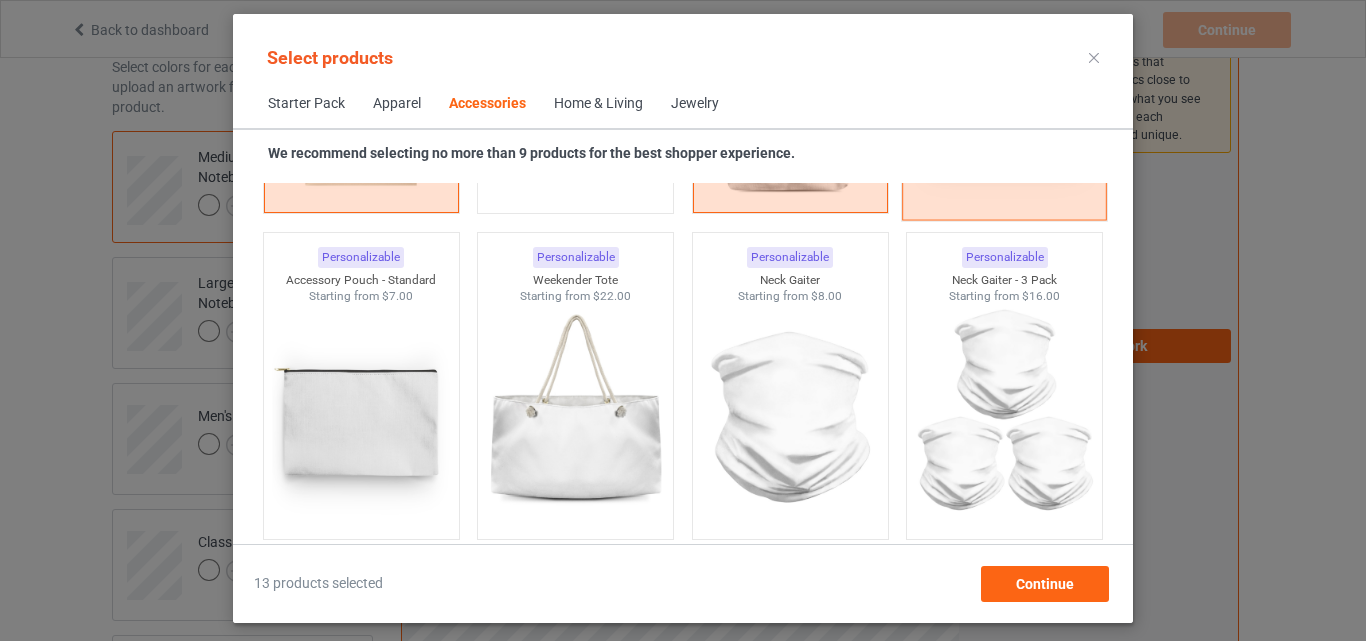 scroll, scrollTop: 6526, scrollLeft: 0, axis: vertical 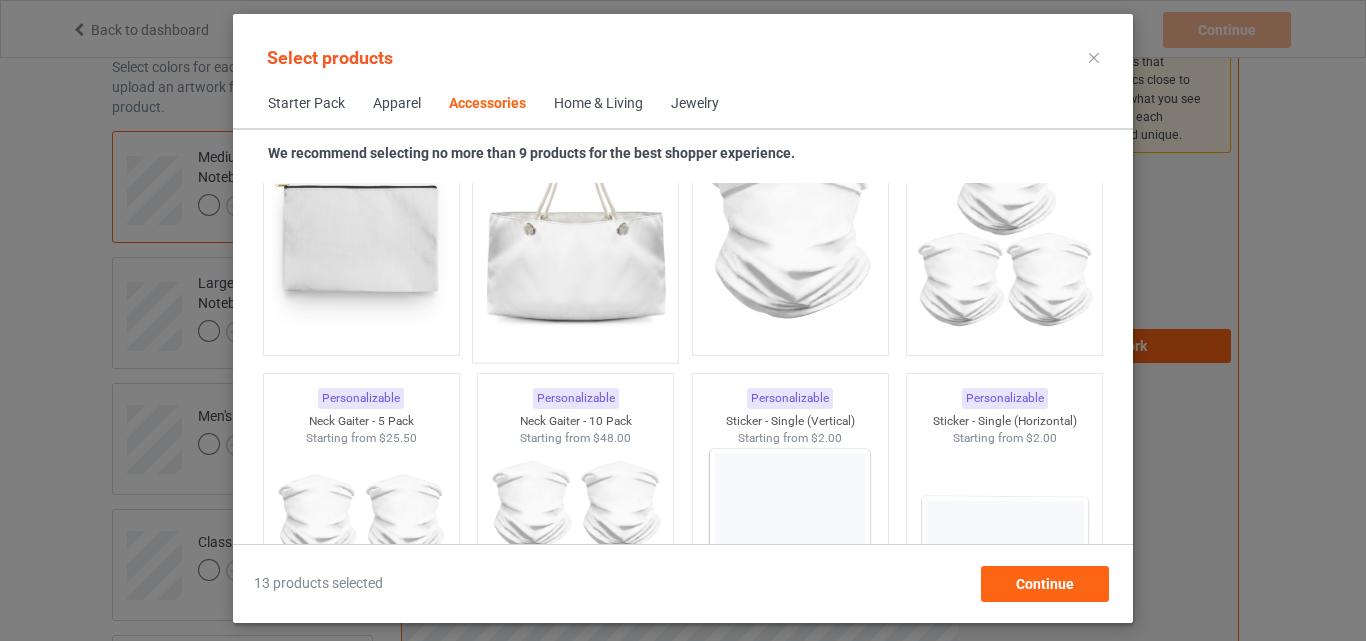click at bounding box center [576, 234] 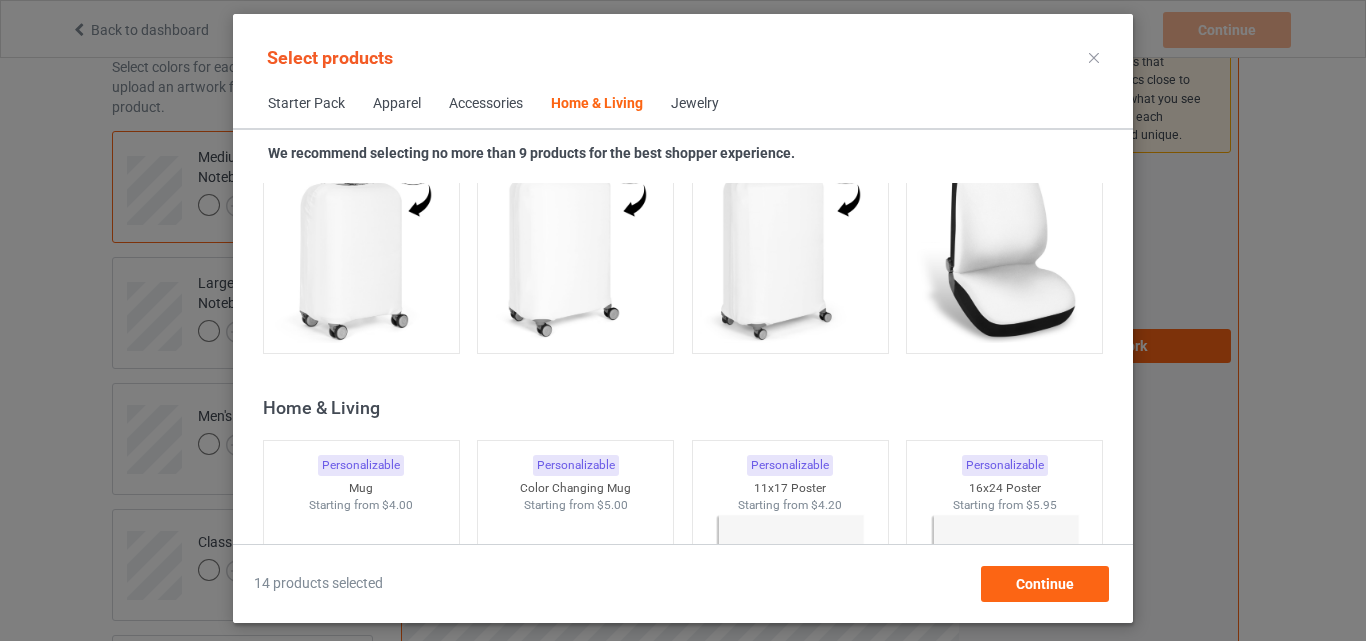 scroll, scrollTop: 9126, scrollLeft: 0, axis: vertical 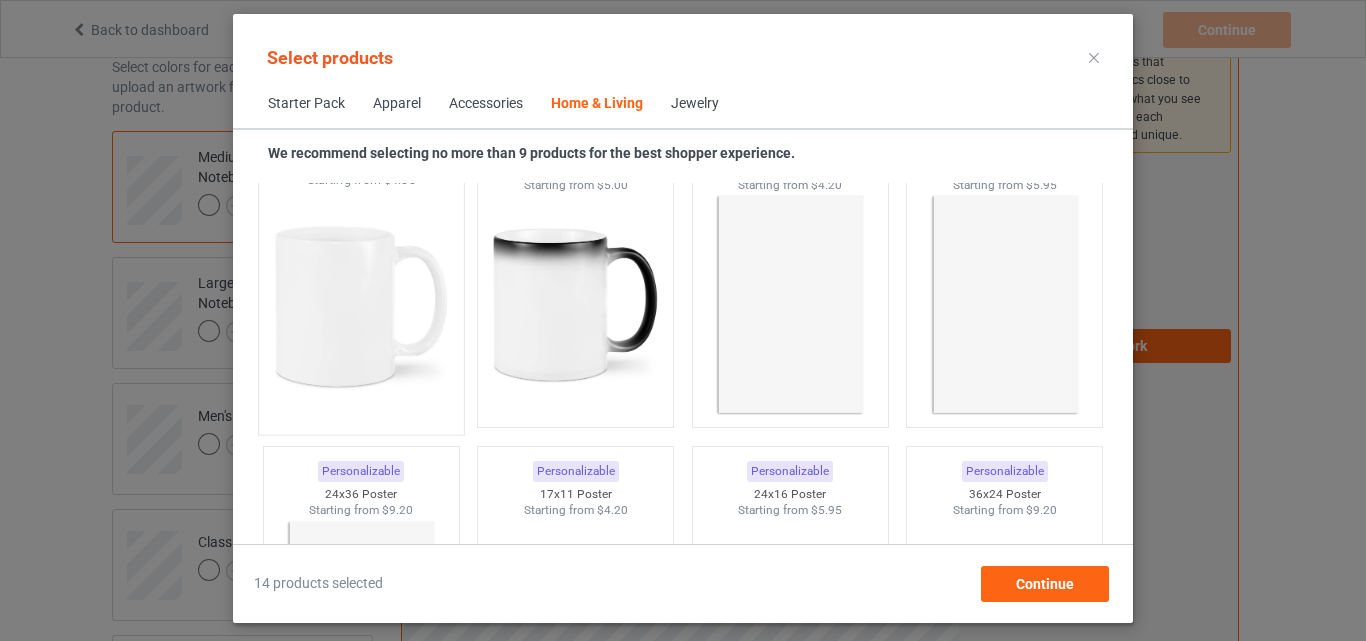 click at bounding box center [361, 306] 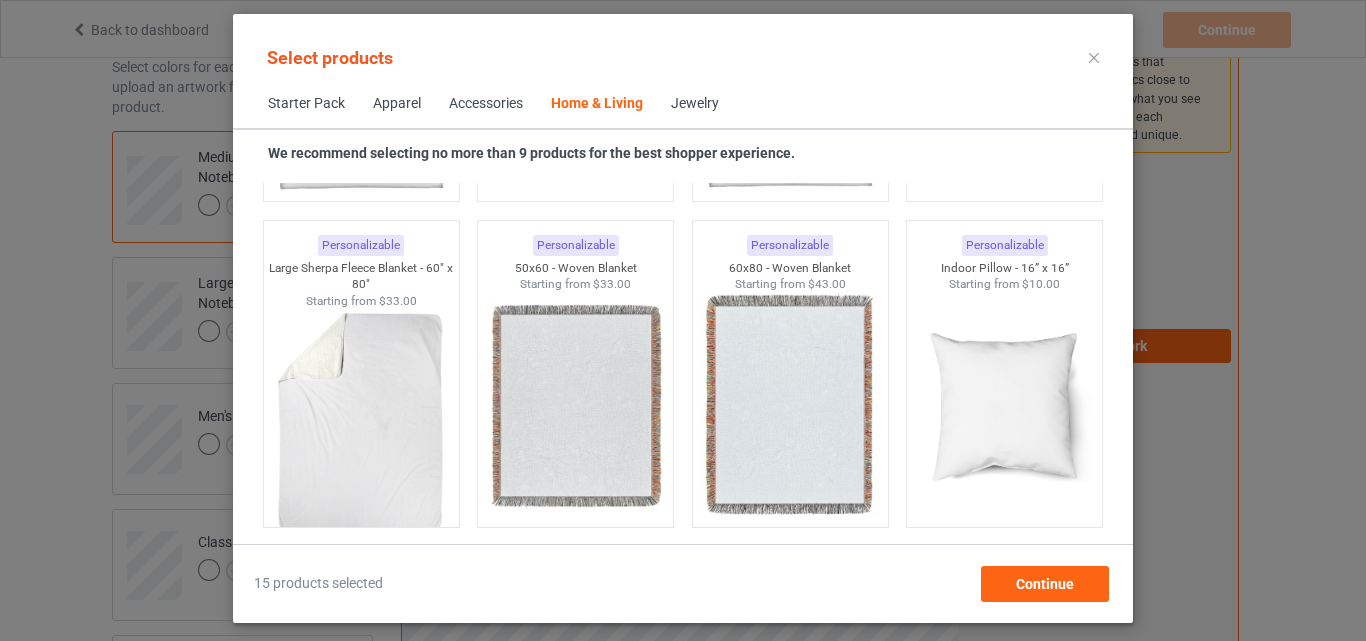 scroll, scrollTop: 10126, scrollLeft: 0, axis: vertical 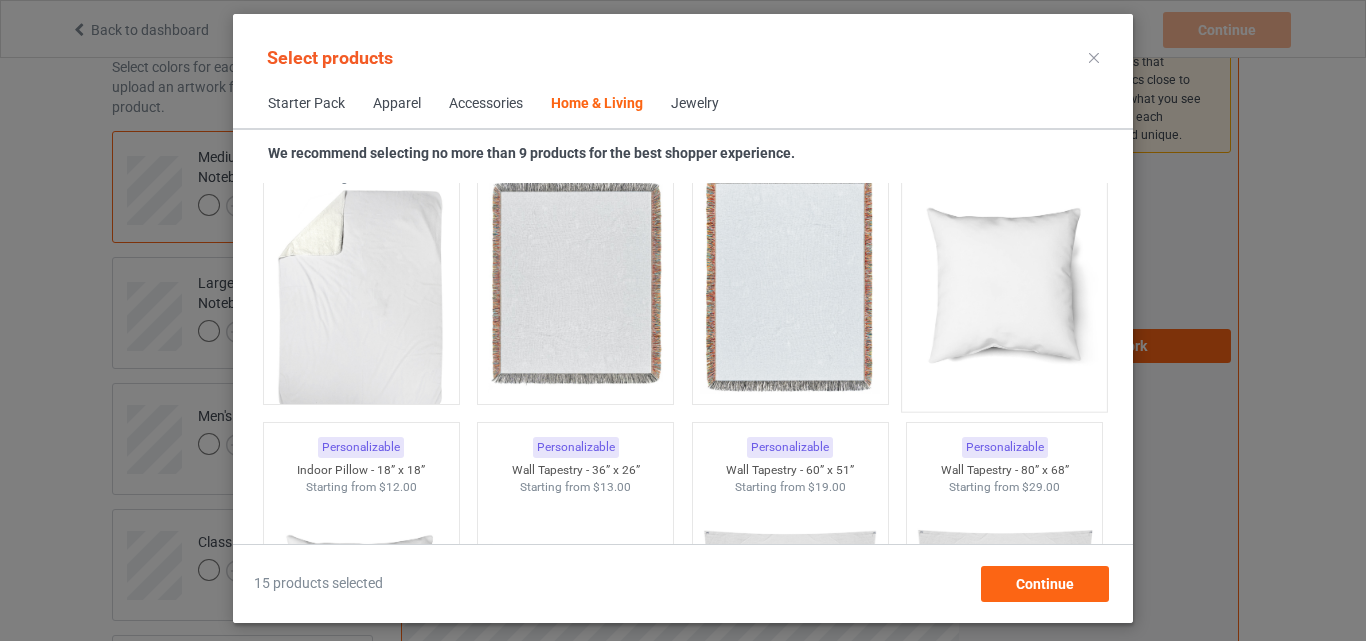 click at bounding box center (1005, 283) 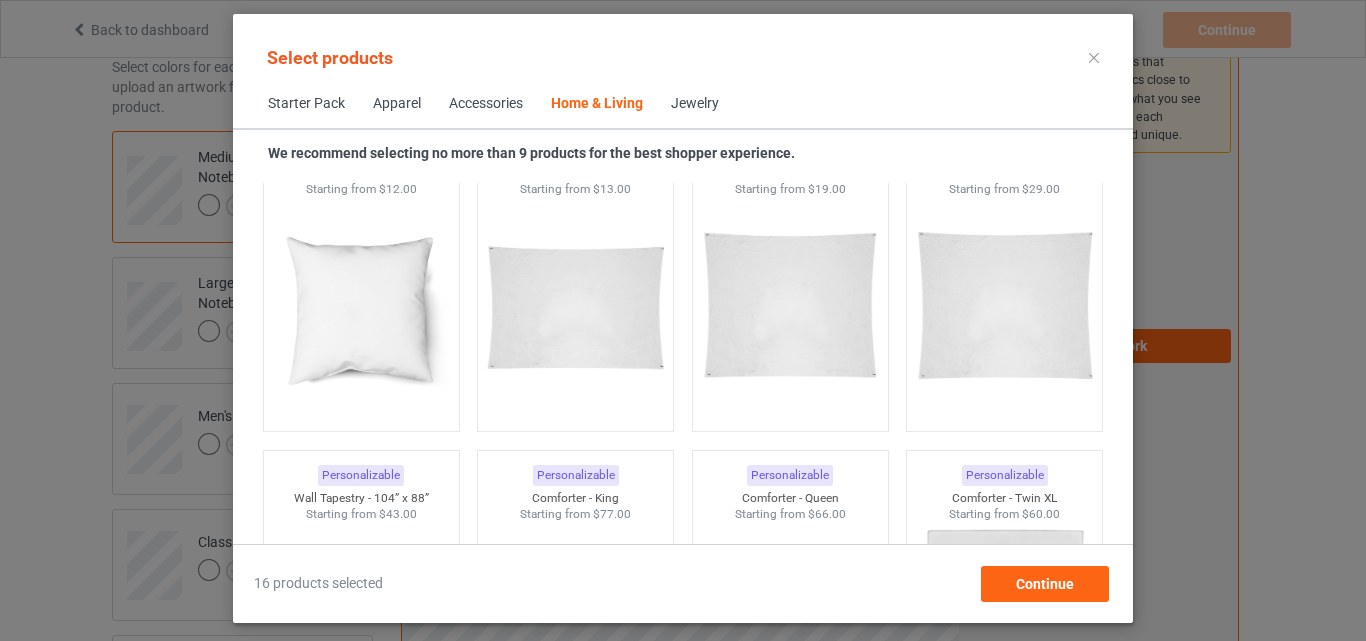 scroll, scrollTop: 10526, scrollLeft: 0, axis: vertical 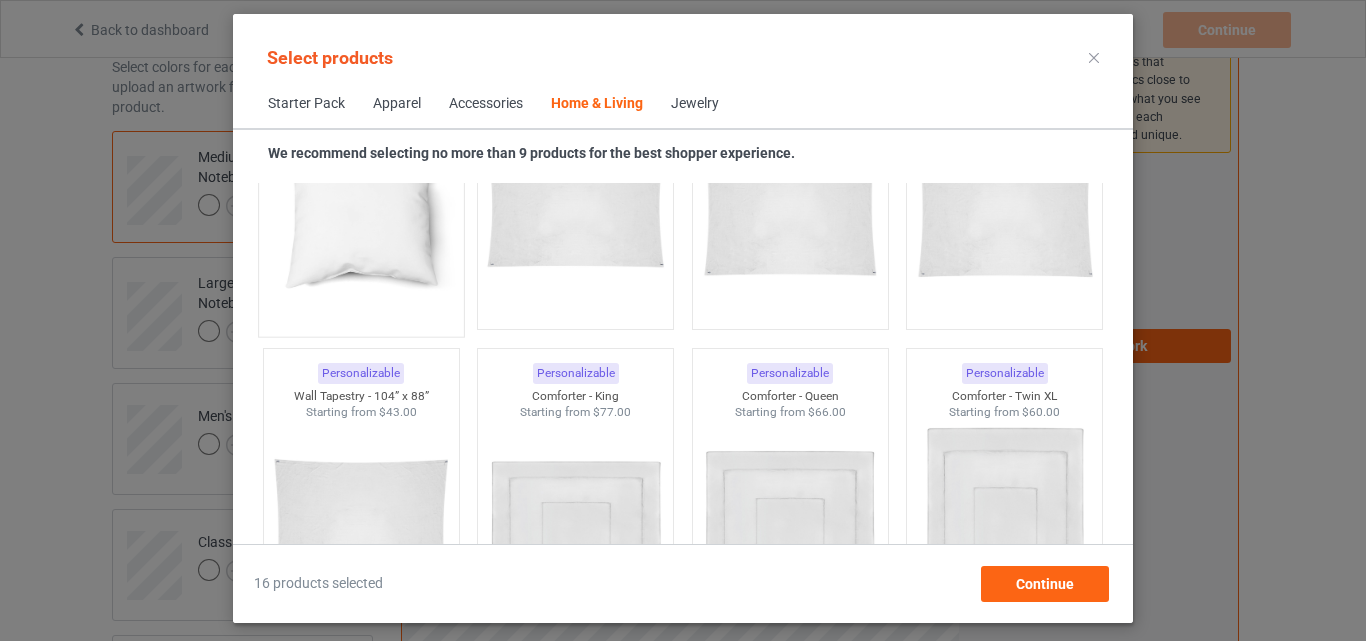 click at bounding box center (361, 208) 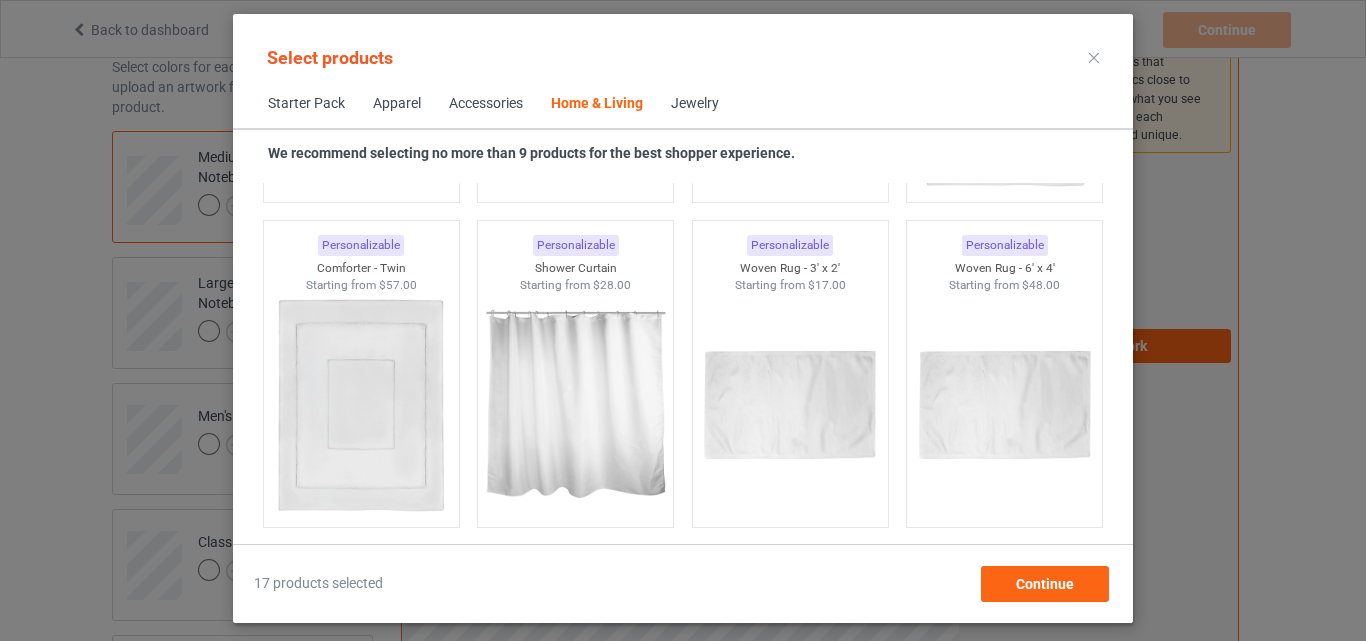 scroll, scrollTop: 11026, scrollLeft: 0, axis: vertical 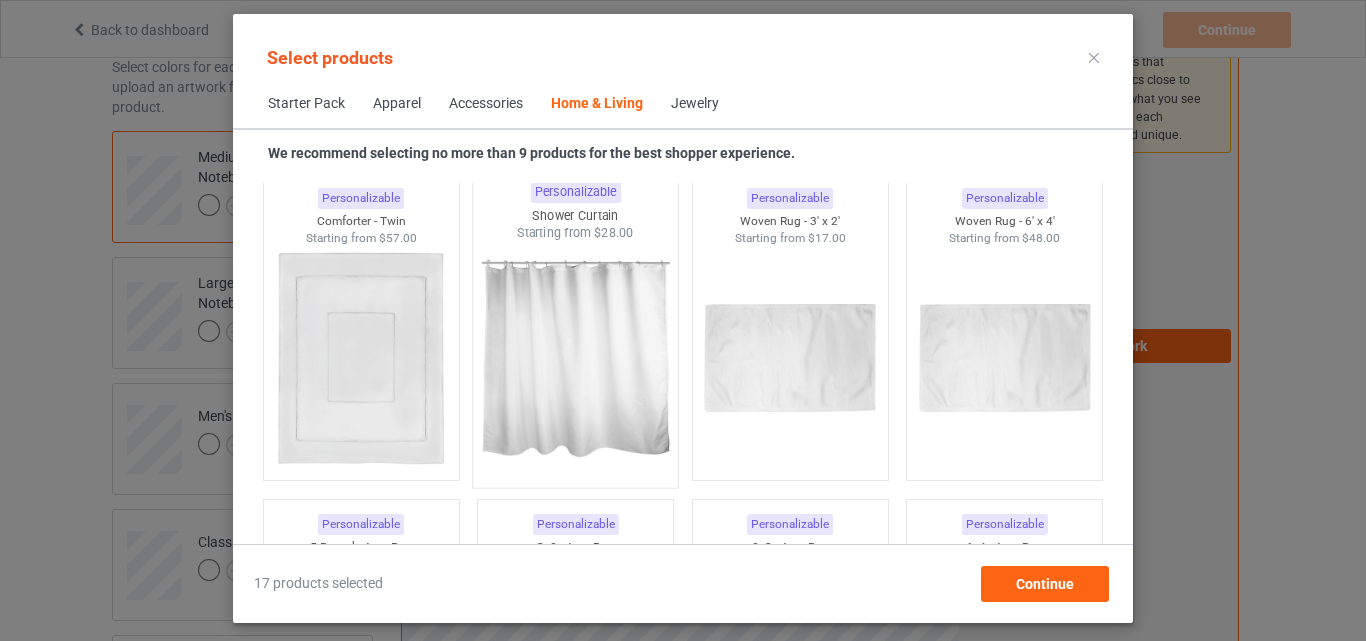 click at bounding box center [576, 359] 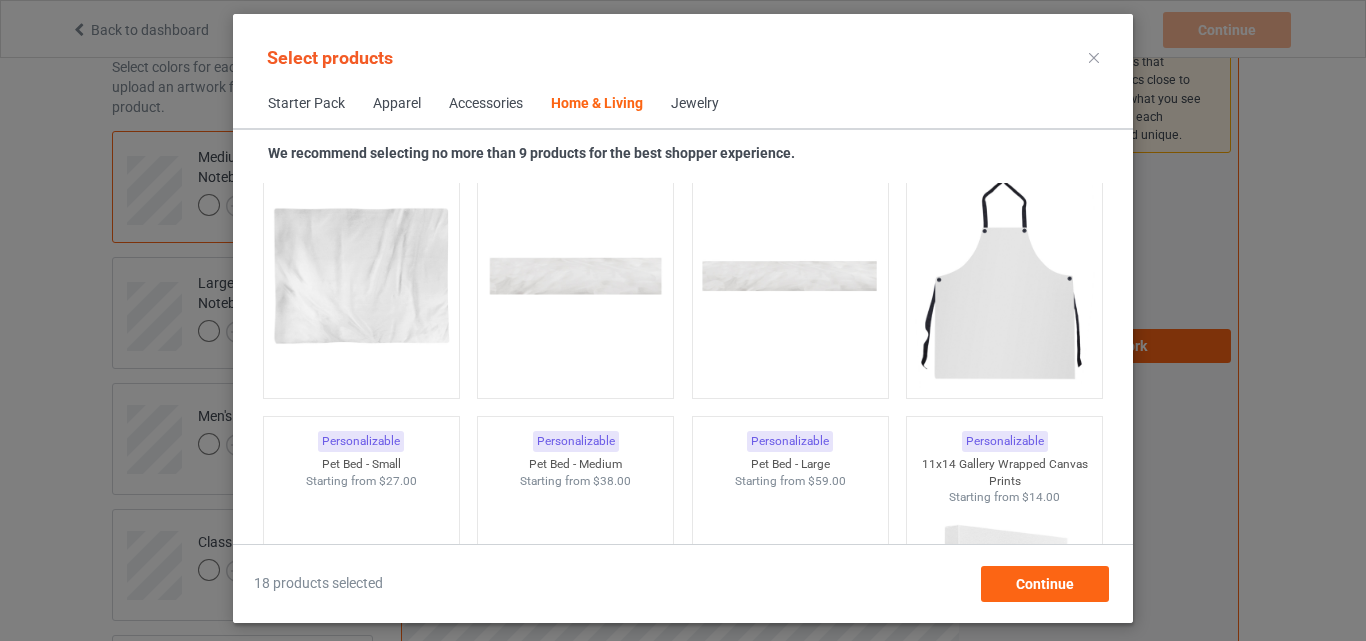 scroll, scrollTop: 12726, scrollLeft: 0, axis: vertical 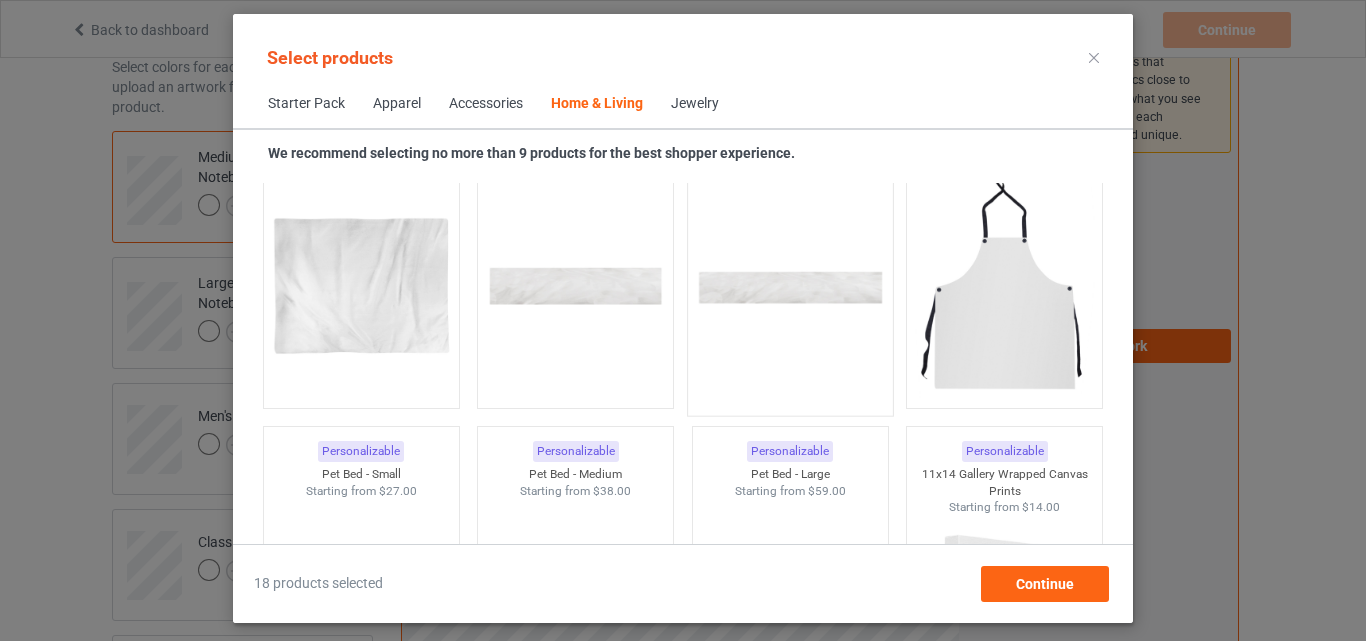 drag, startPoint x: 955, startPoint y: 329, endPoint x: 740, endPoint y: 341, distance: 215.33463 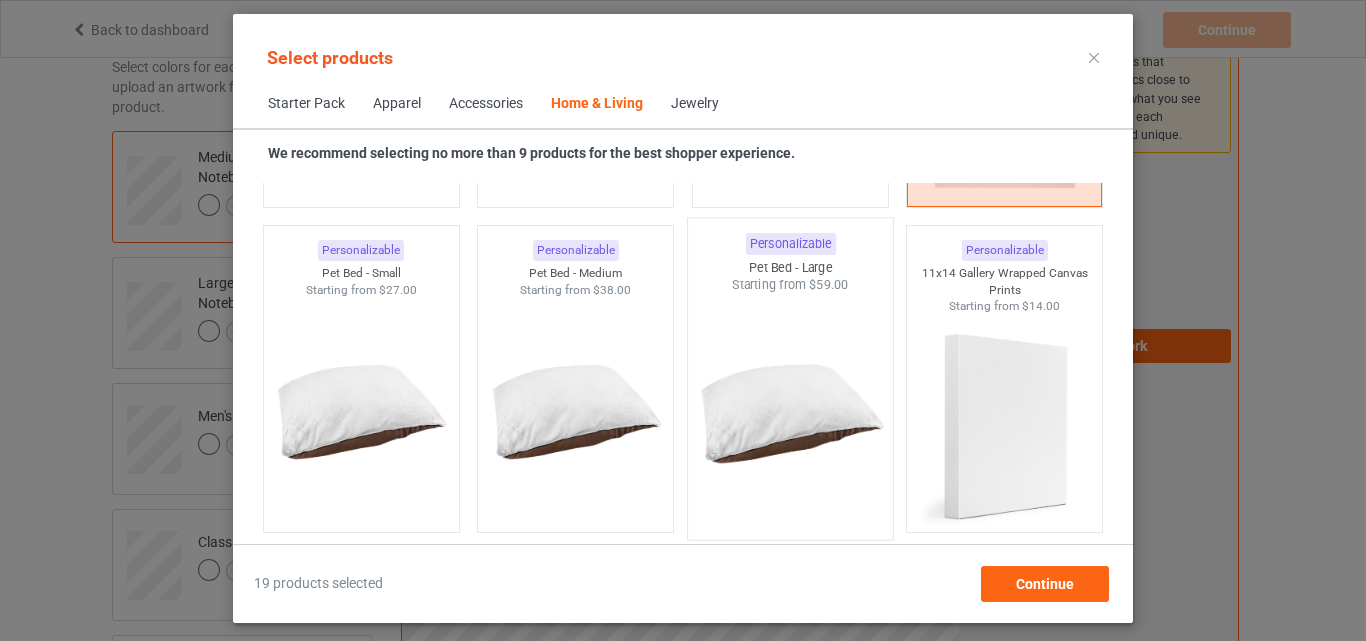 scroll, scrollTop: 12926, scrollLeft: 0, axis: vertical 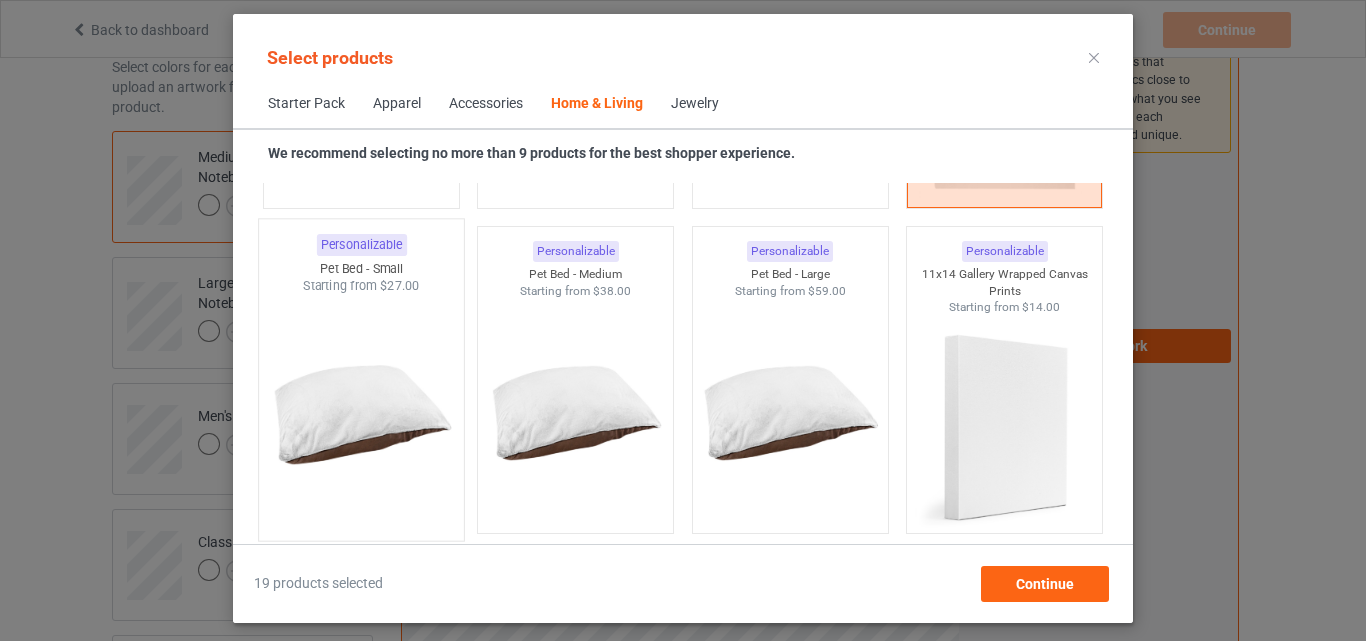 click at bounding box center (361, 412) 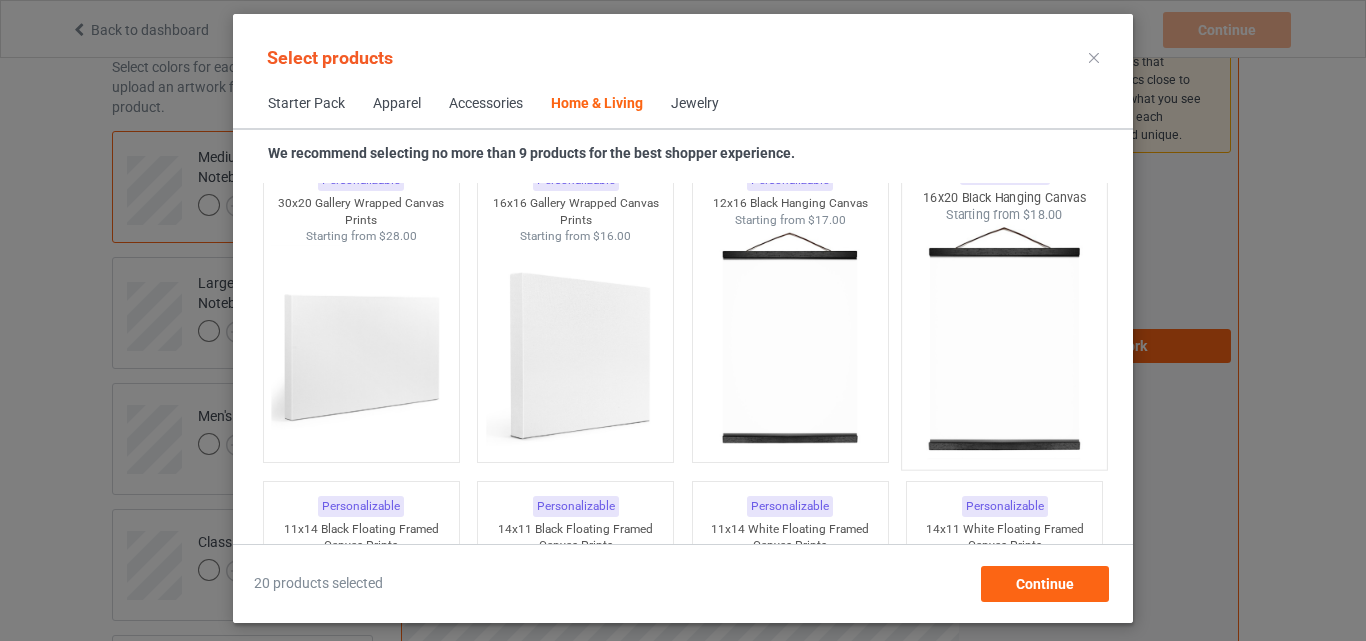 scroll, scrollTop: 13626, scrollLeft: 0, axis: vertical 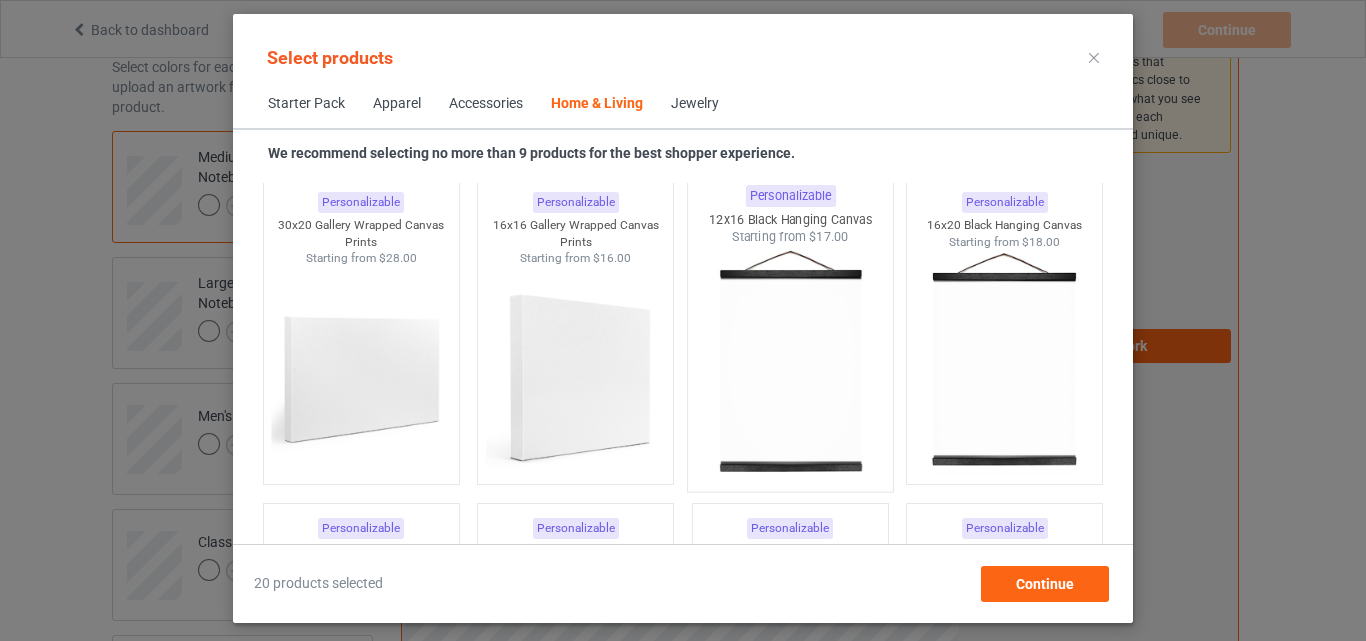 click at bounding box center (790, 363) 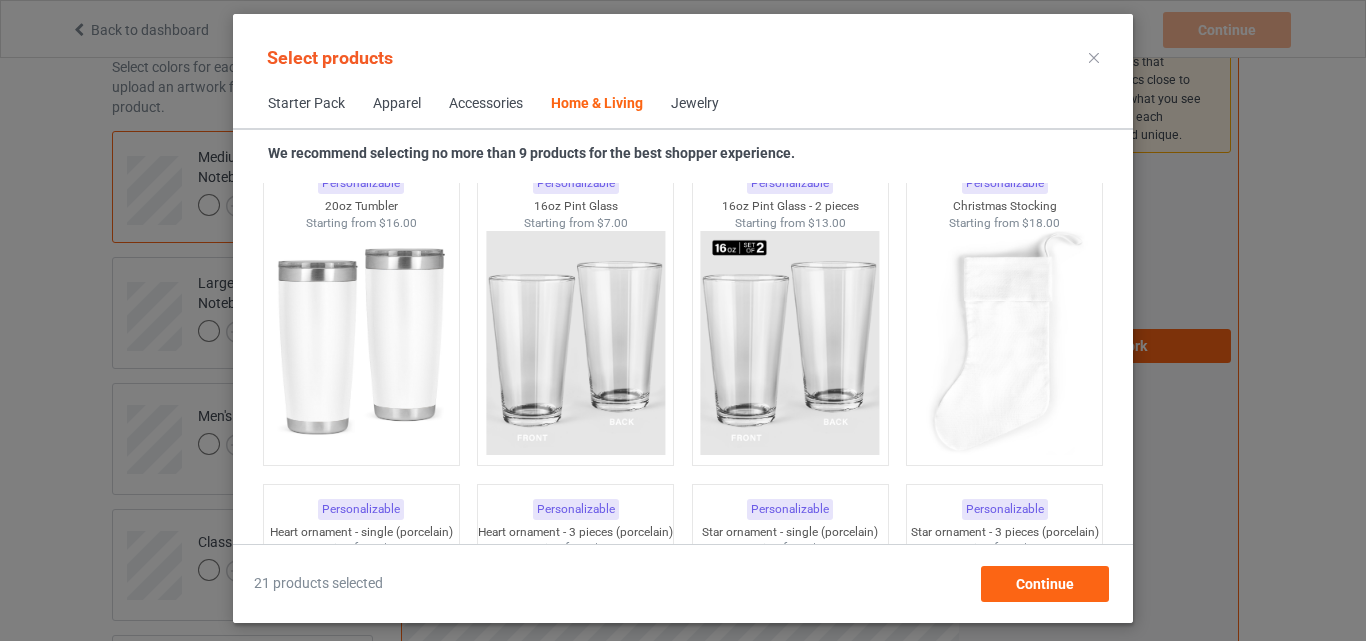 scroll, scrollTop: 14926, scrollLeft: 0, axis: vertical 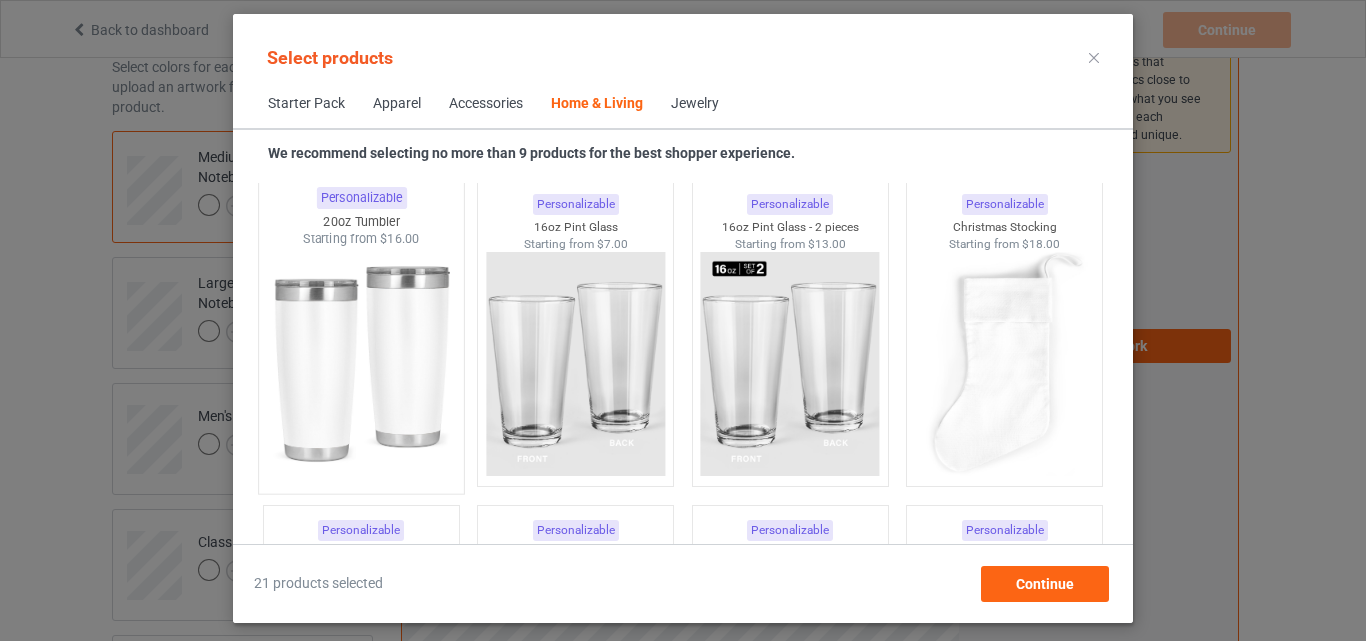 click at bounding box center (361, 365) 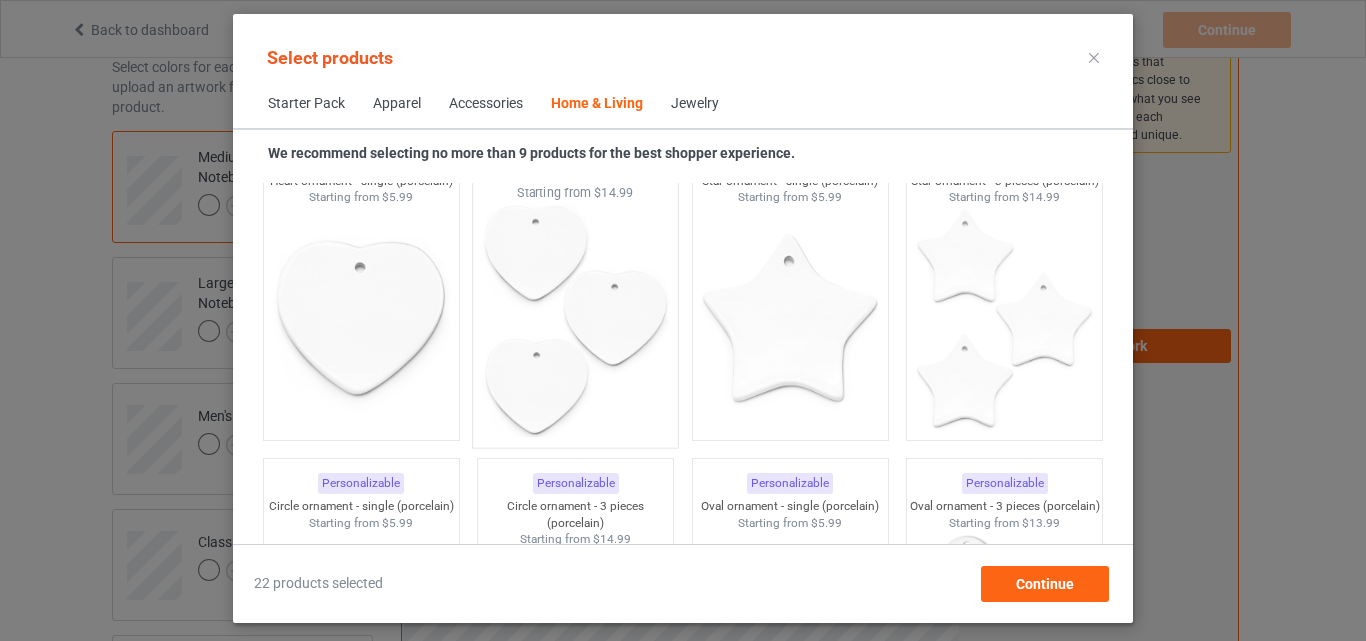 scroll, scrollTop: 15326, scrollLeft: 0, axis: vertical 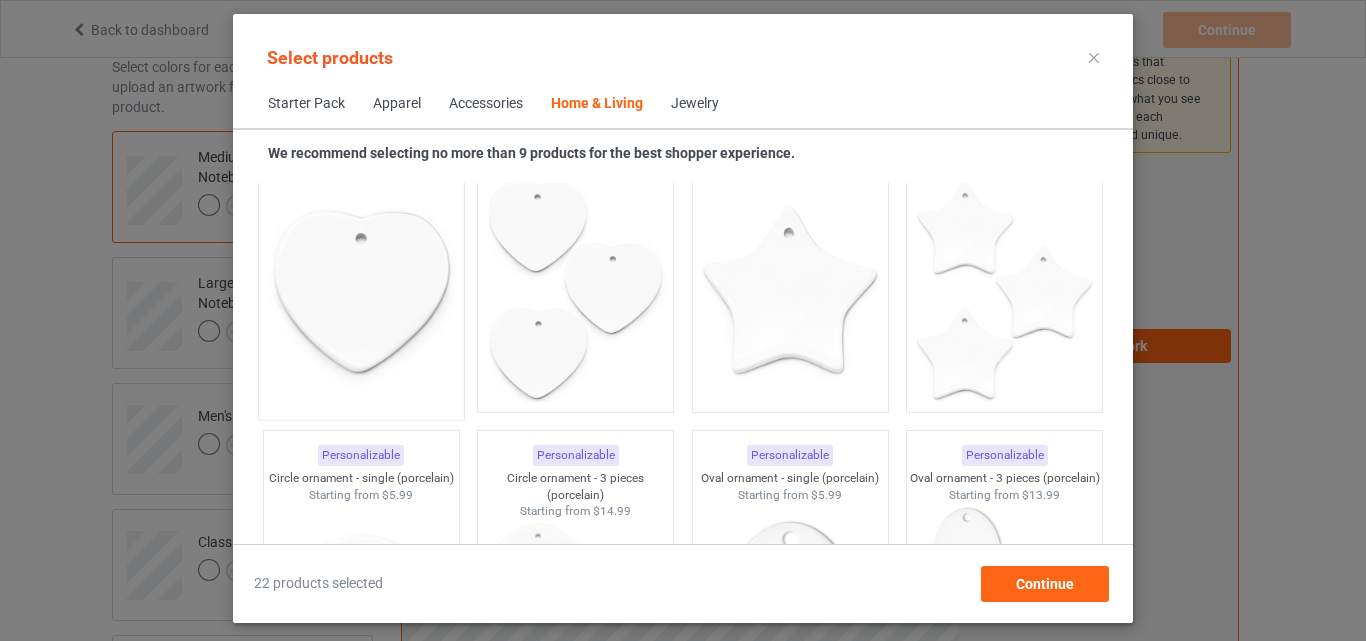 click at bounding box center (361, 291) 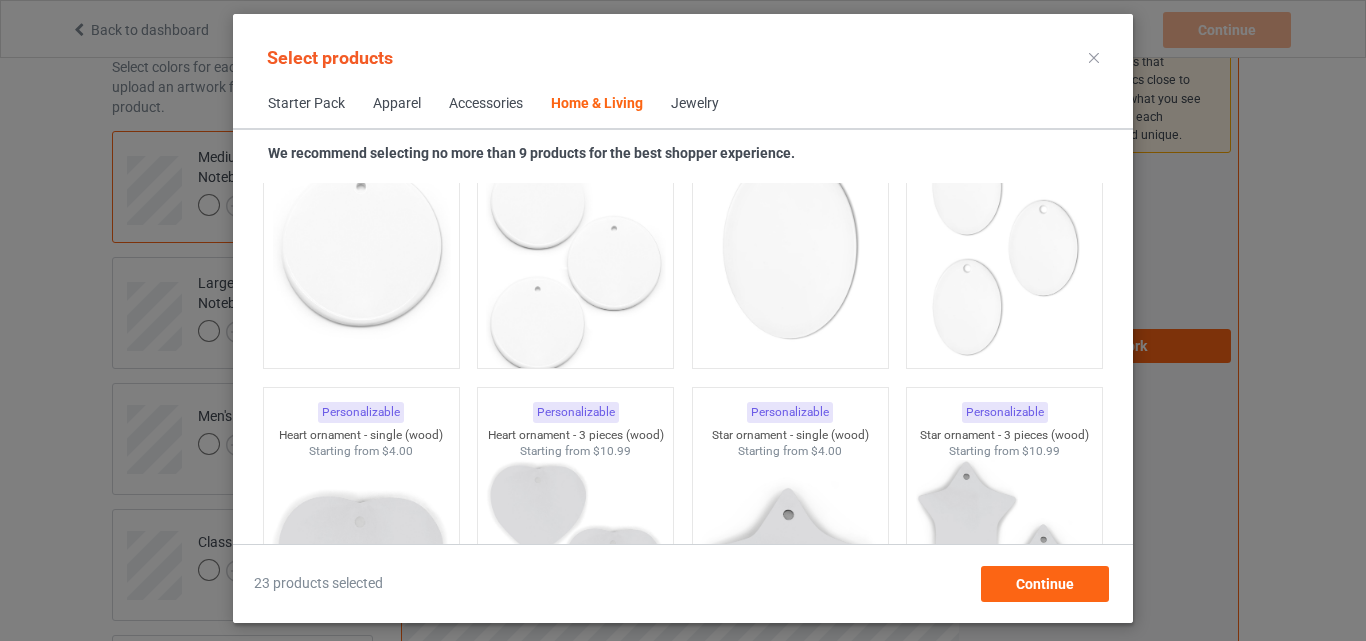 scroll, scrollTop: 15726, scrollLeft: 0, axis: vertical 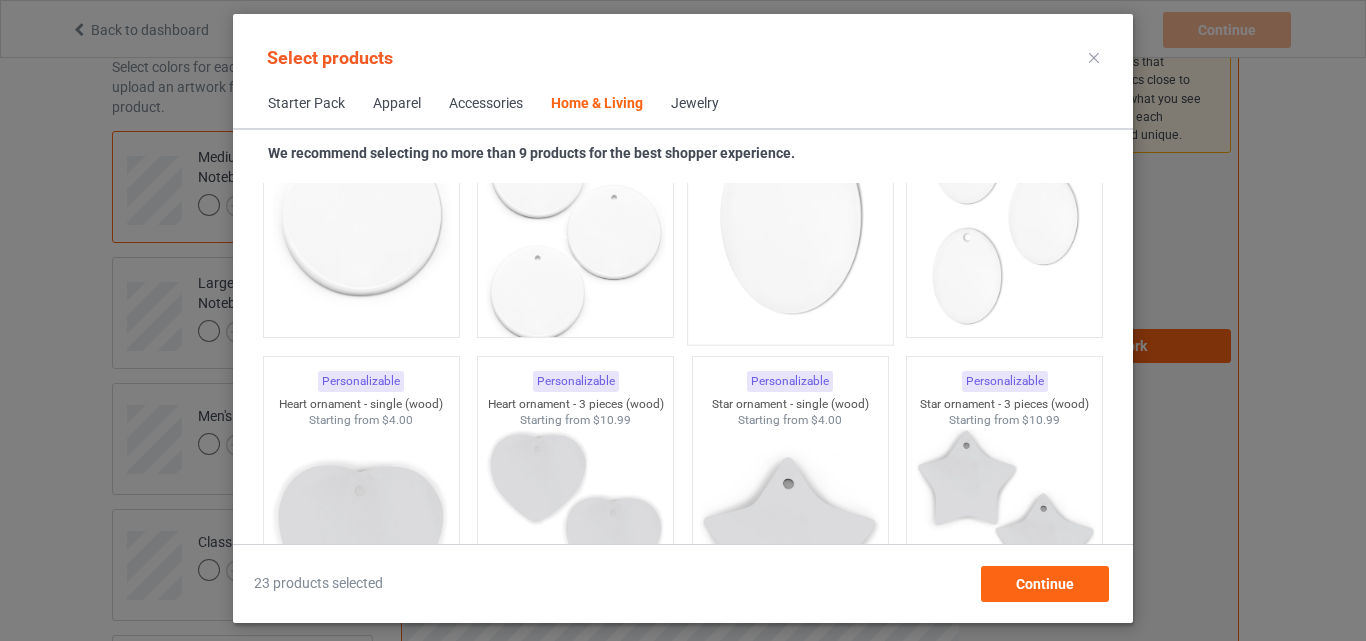 click at bounding box center (790, 216) 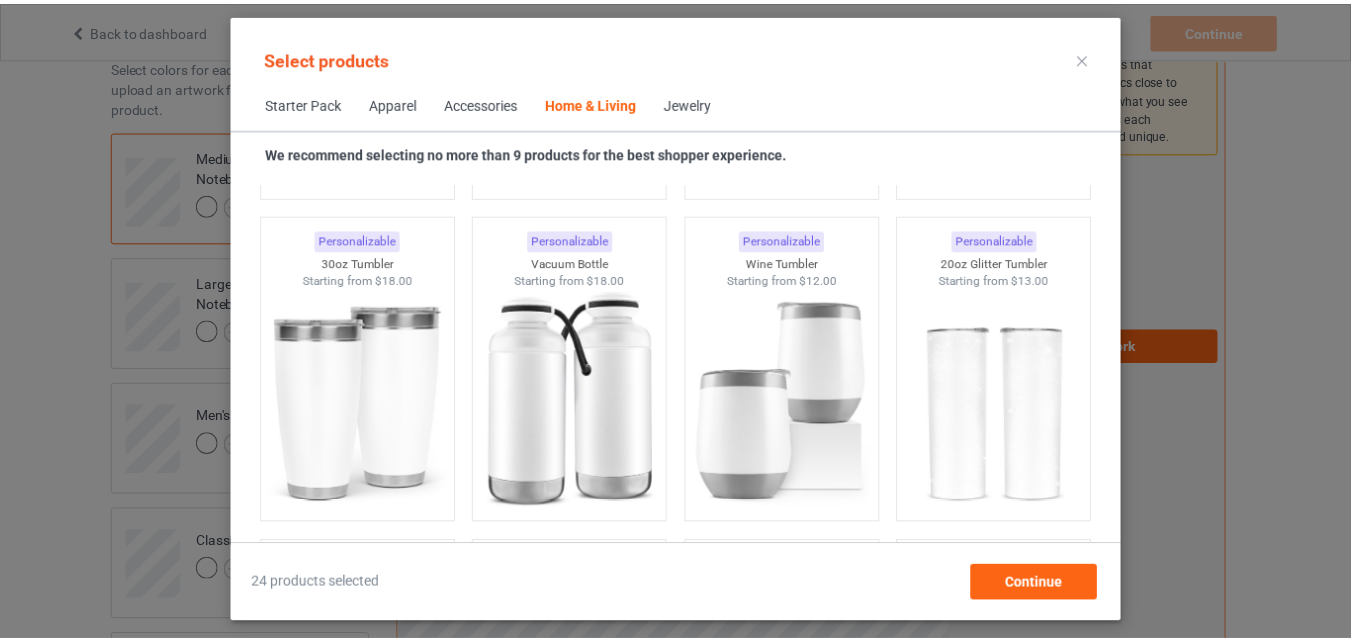 scroll, scrollTop: 16926, scrollLeft: 0, axis: vertical 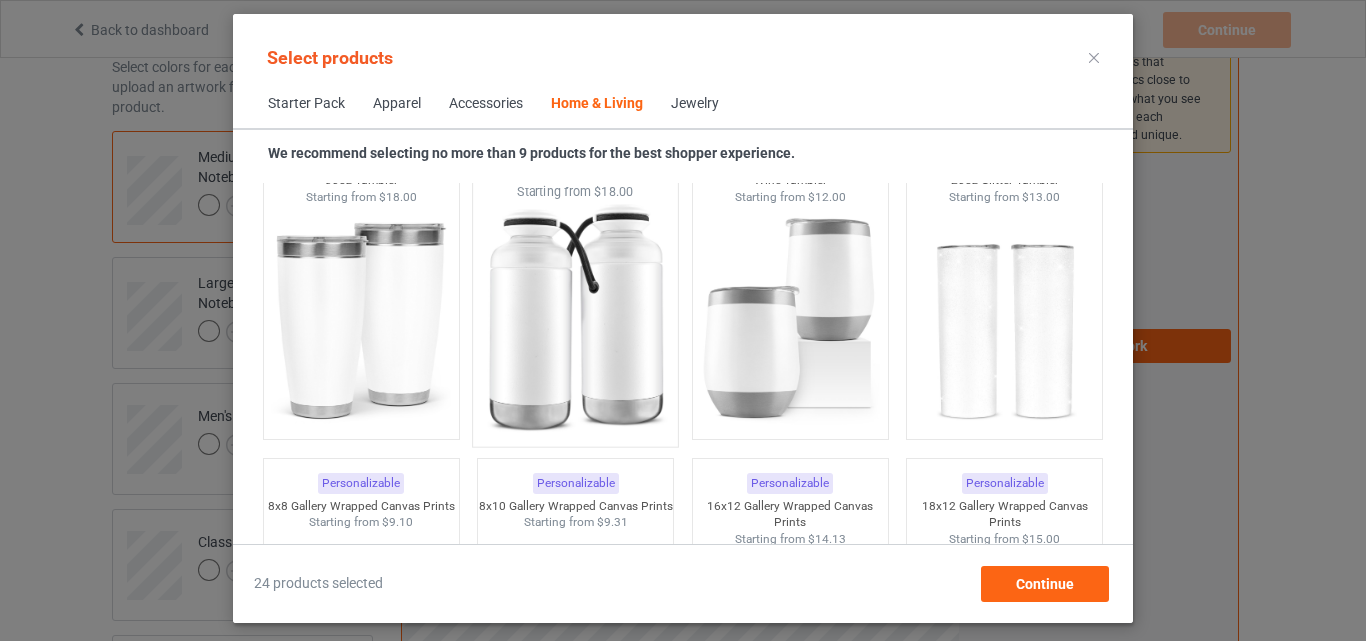 click at bounding box center (576, 318) 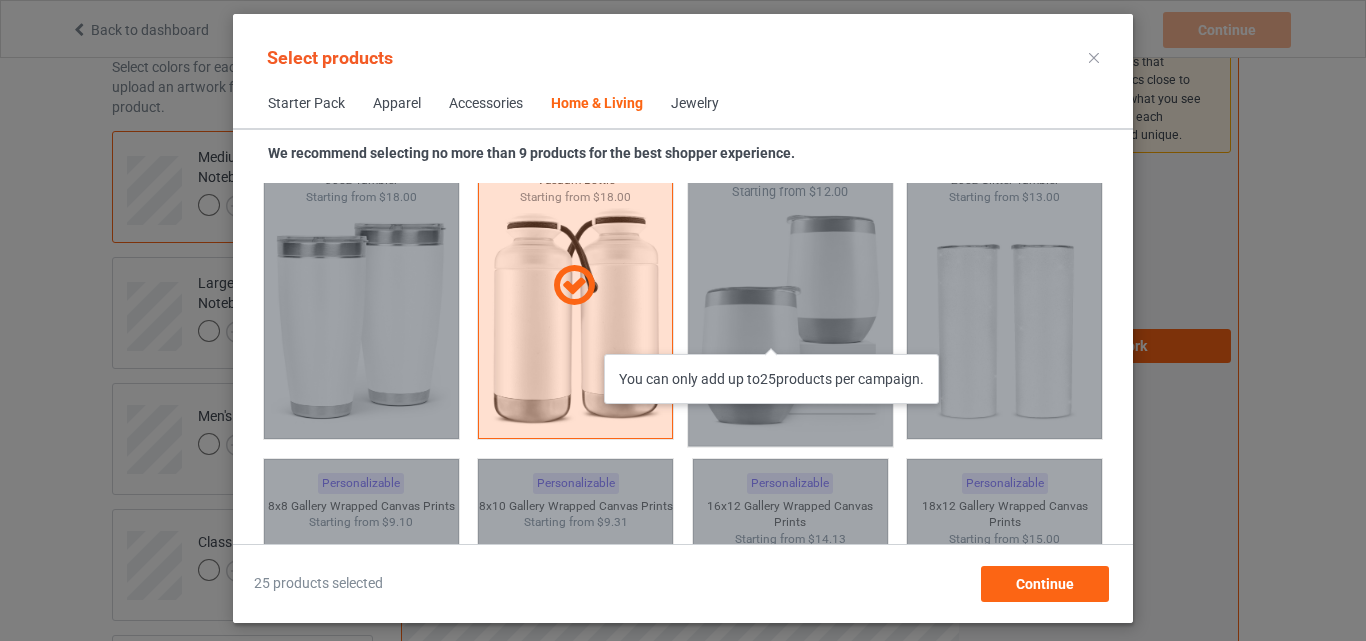 click on "You can only add up to  25  products per campaign." at bounding box center [790, 286] 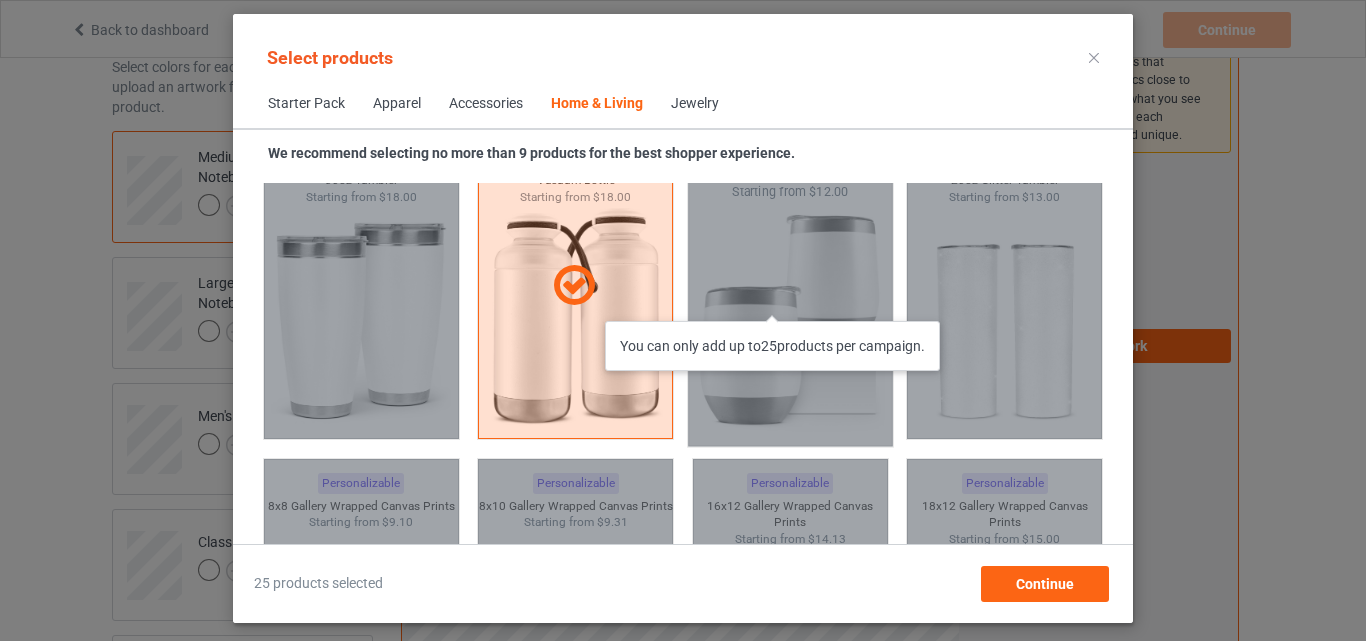 click on "You can only add up to  25  products per campaign." at bounding box center [790, 286] 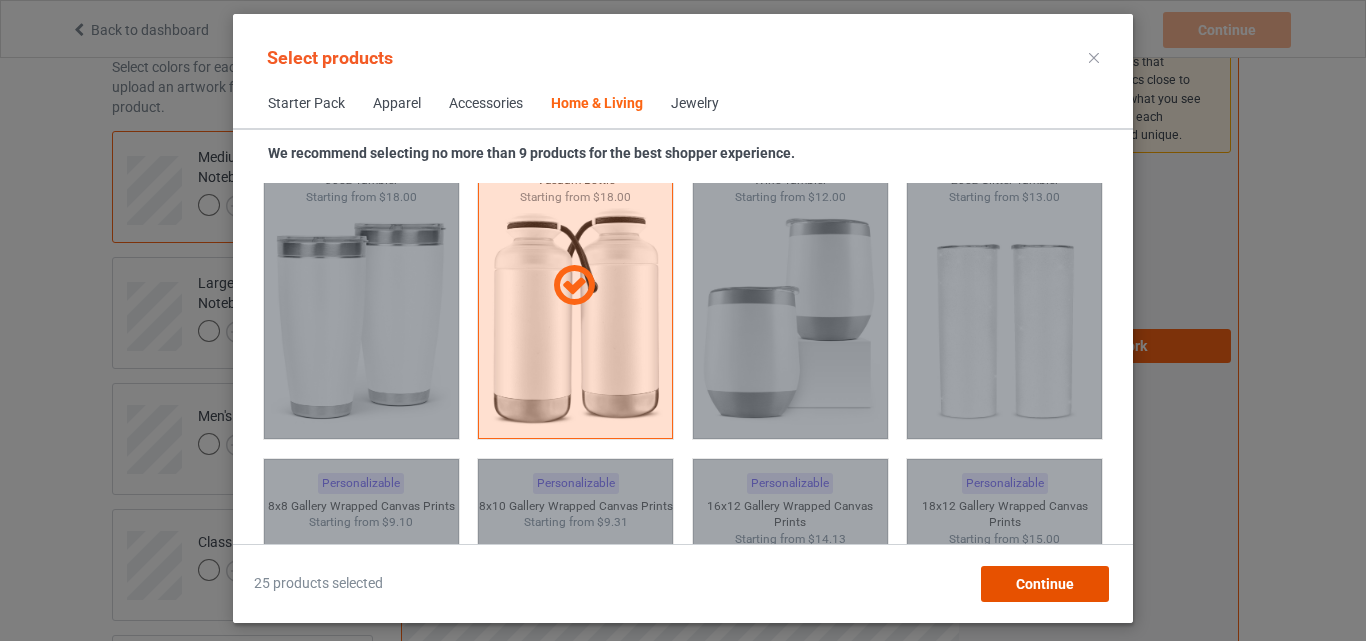 click on "Continue" at bounding box center [1045, 584] 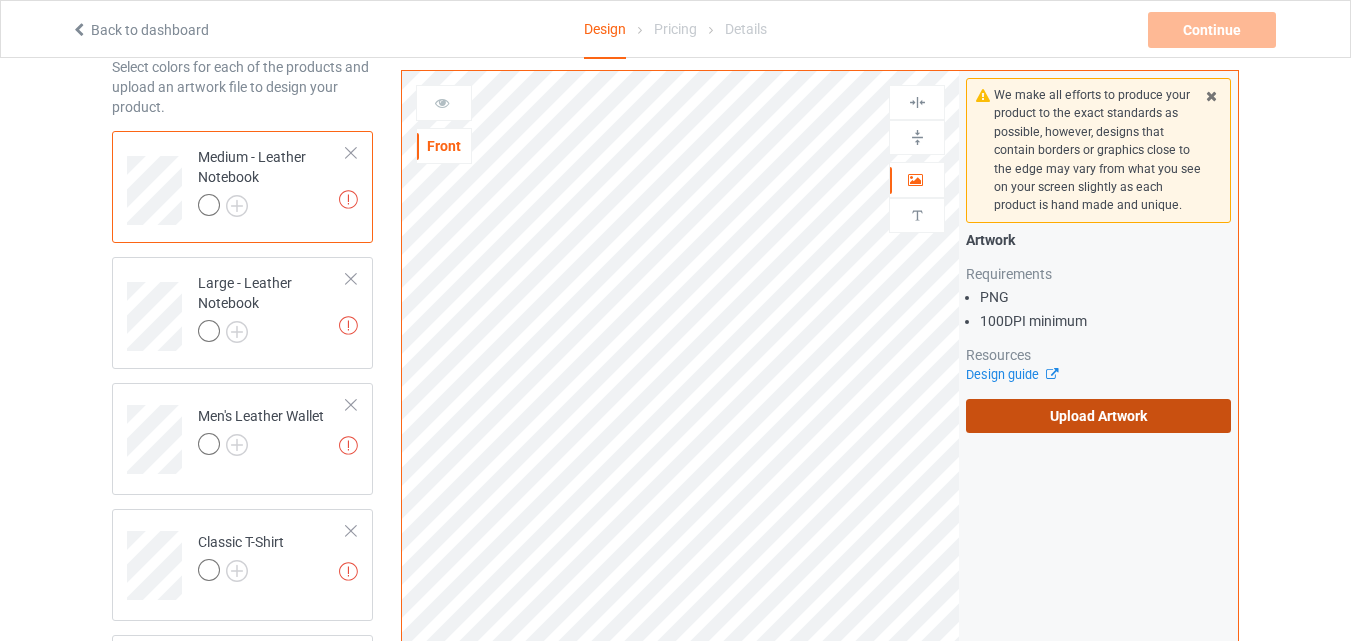 click on "Upload Artwork" at bounding box center [1098, 416] 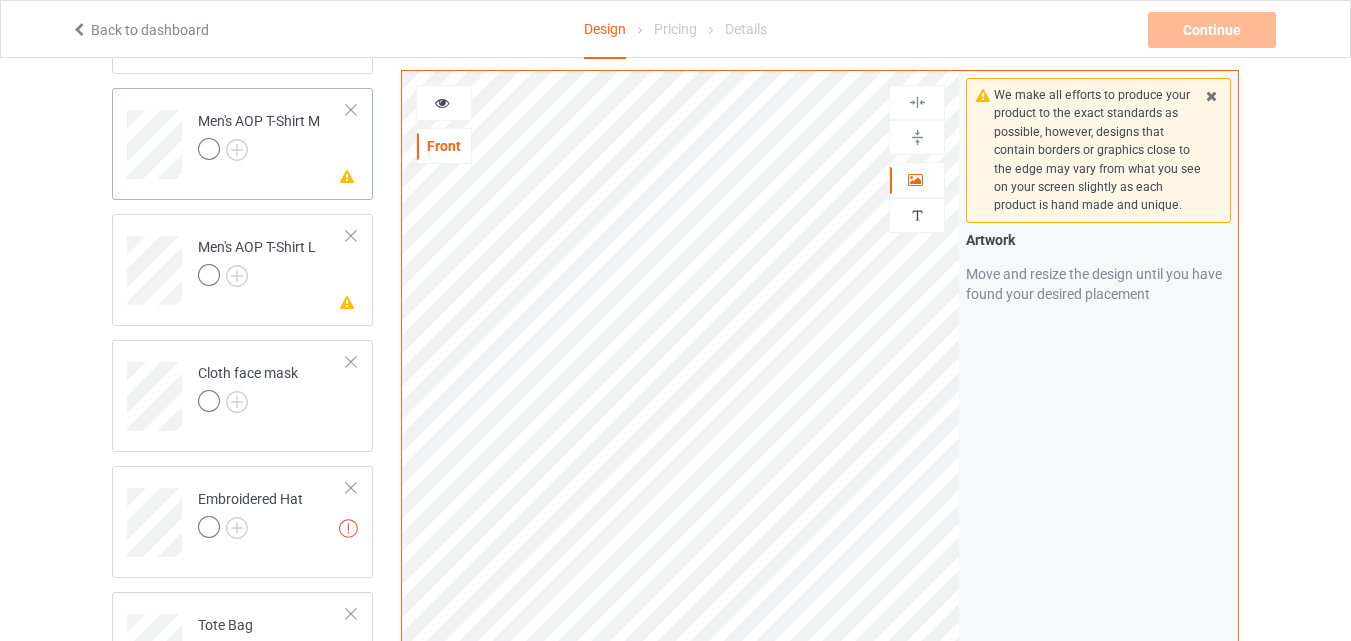 scroll, scrollTop: 900, scrollLeft: 0, axis: vertical 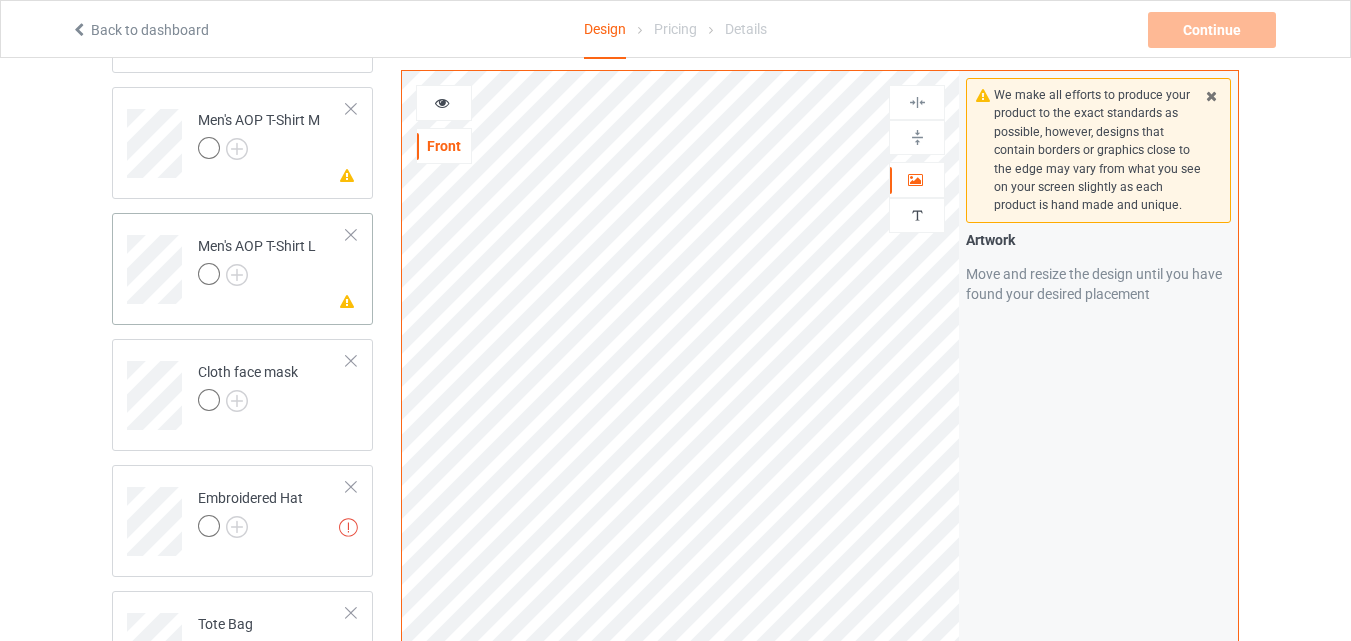 click at bounding box center [351, 235] 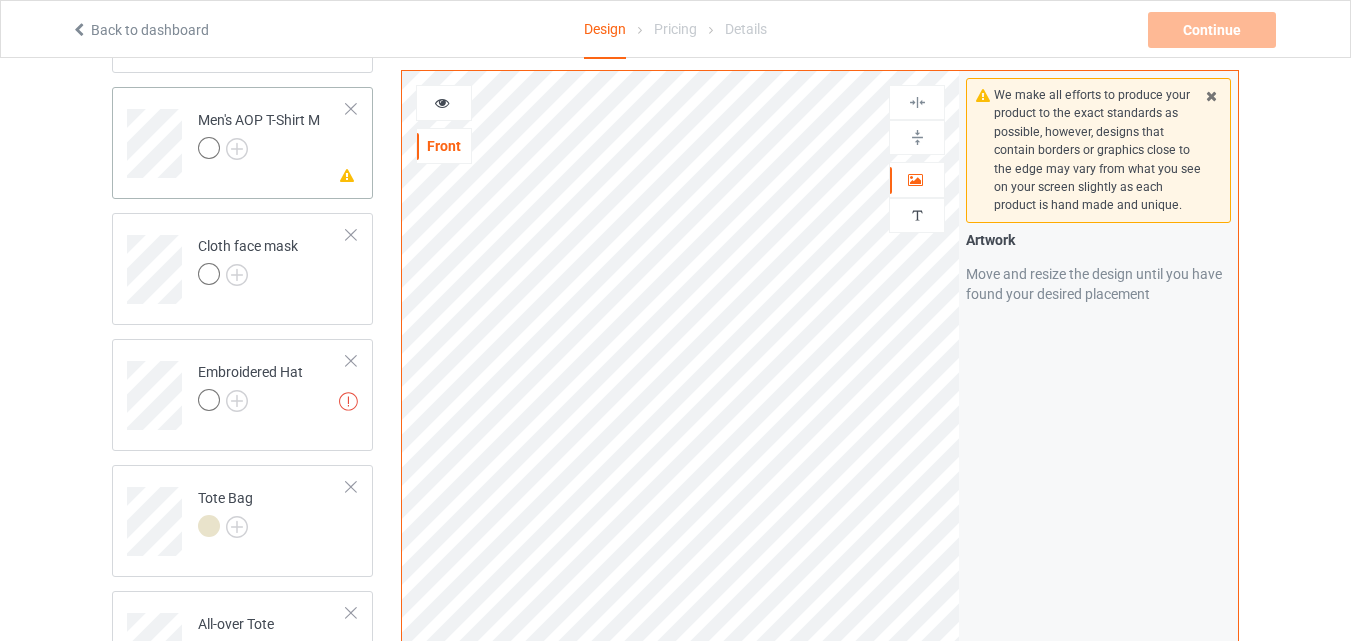 click on "Missing artwork on 4 side(s) Men's AOP T-Shirt M" at bounding box center (272, 136) 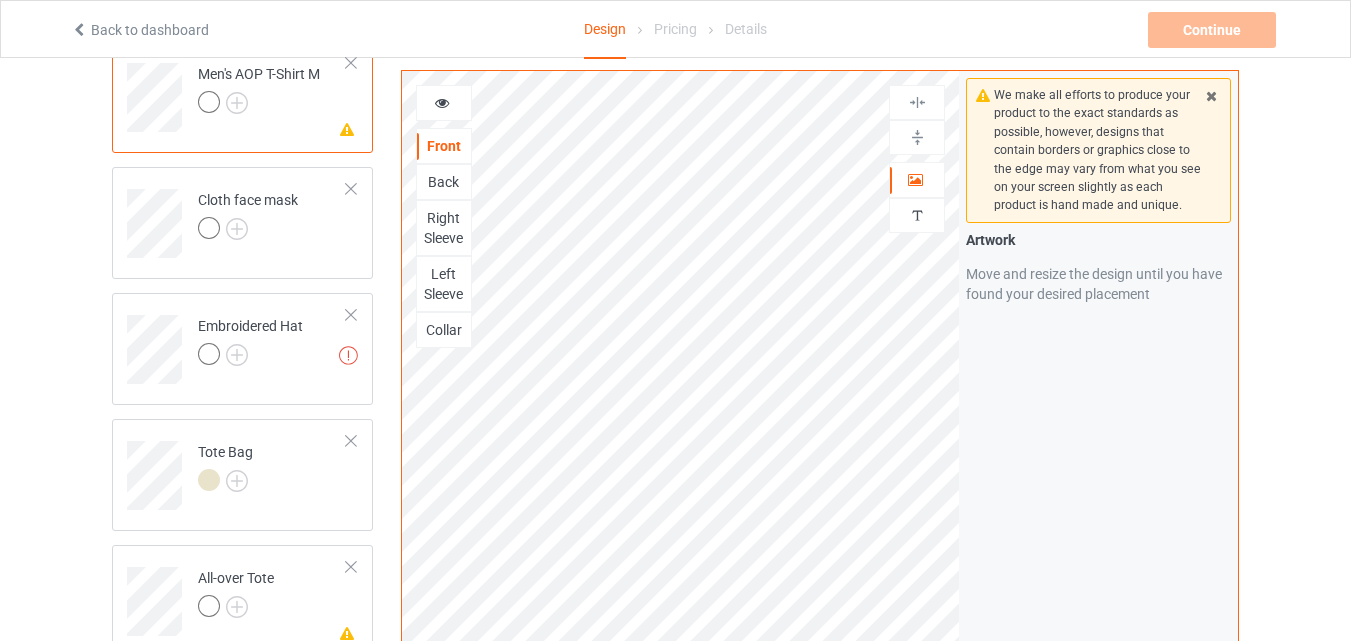 scroll, scrollTop: 900, scrollLeft: 0, axis: vertical 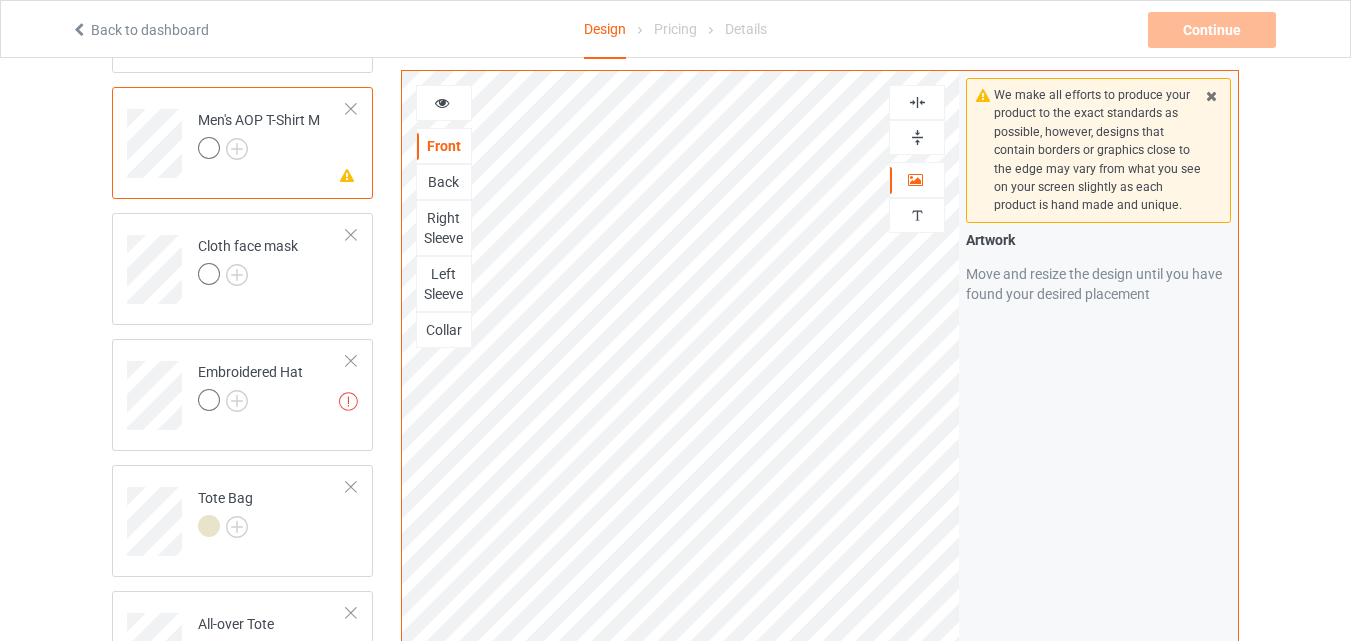 click at bounding box center [351, 109] 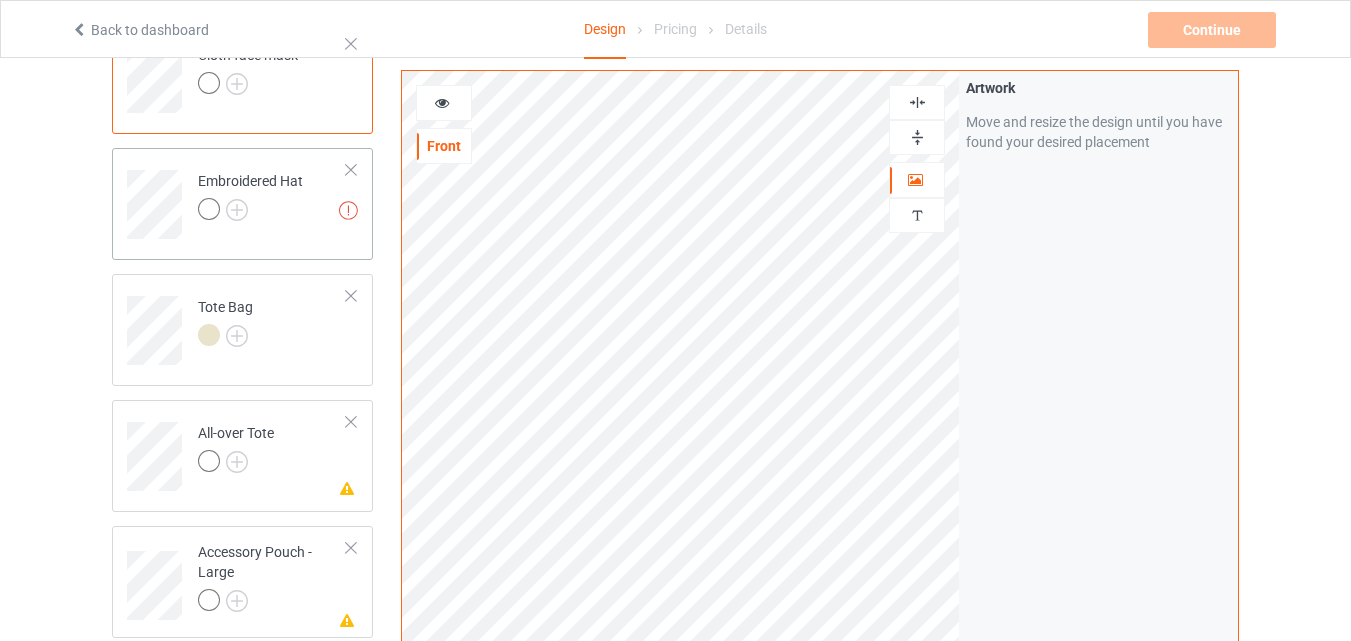 scroll, scrollTop: 1000, scrollLeft: 0, axis: vertical 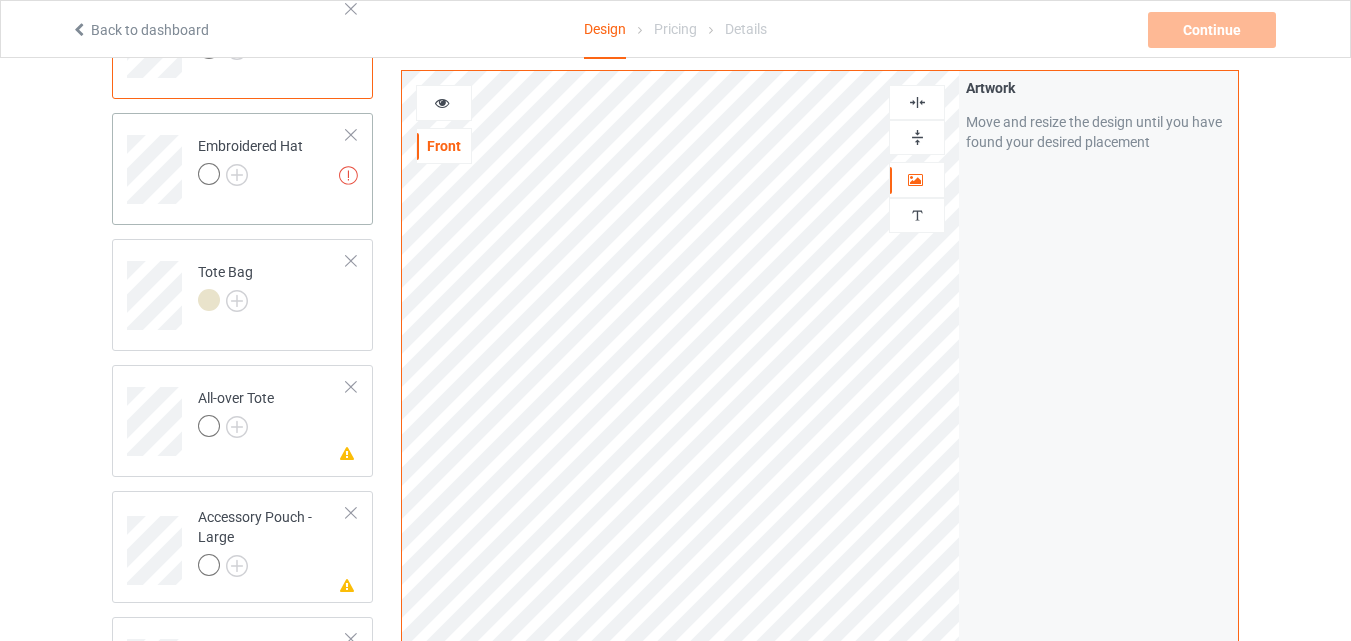 click on "Missing artworks Embroidered Hat" at bounding box center (272, 162) 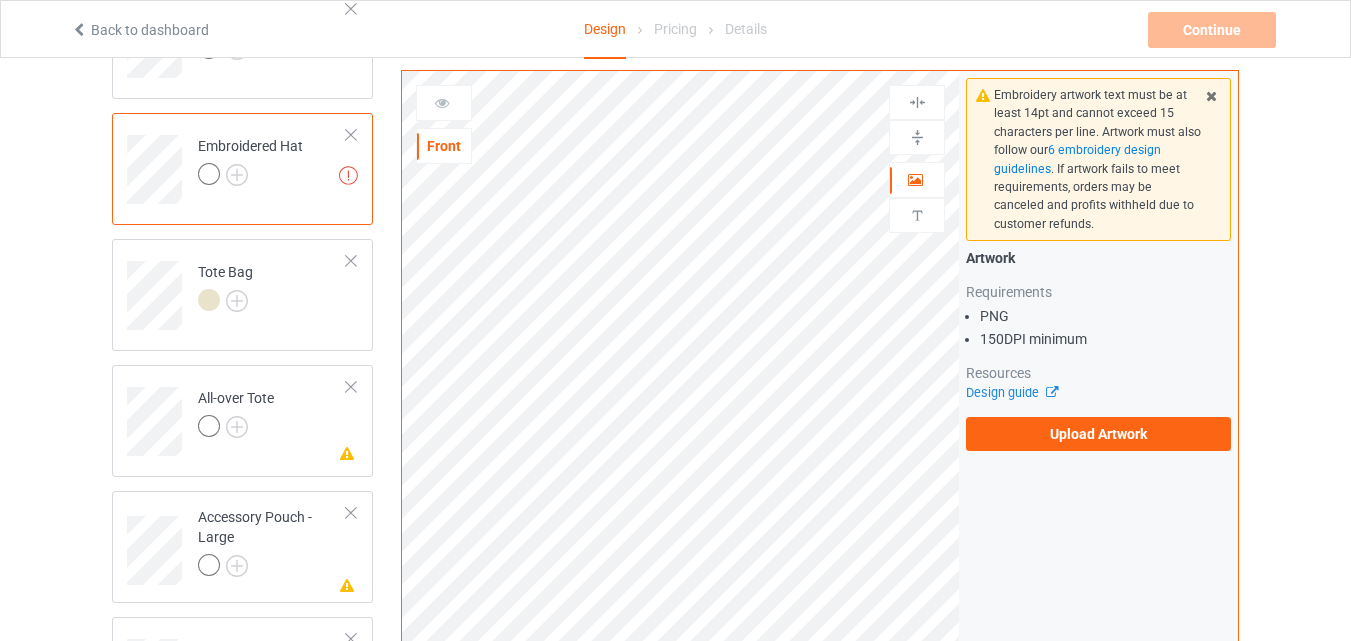 click at bounding box center (351, 135) 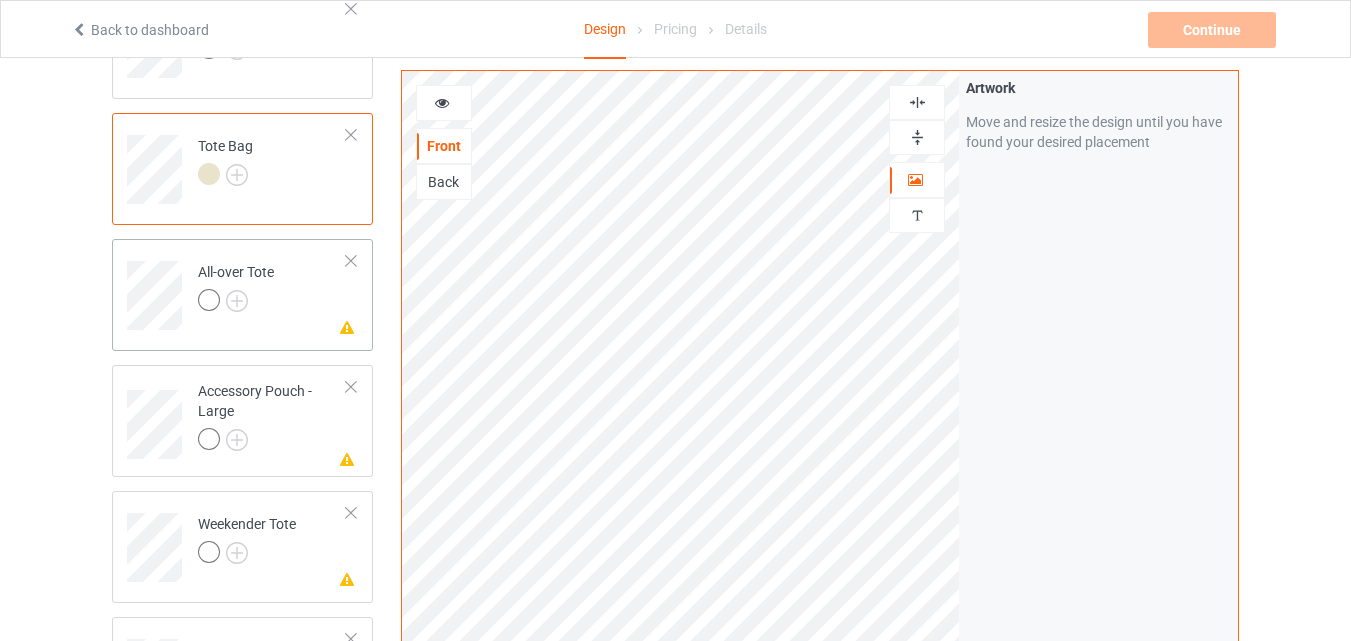 click on "Missing artwork on 1 side(s) All-over Tote" at bounding box center (272, 288) 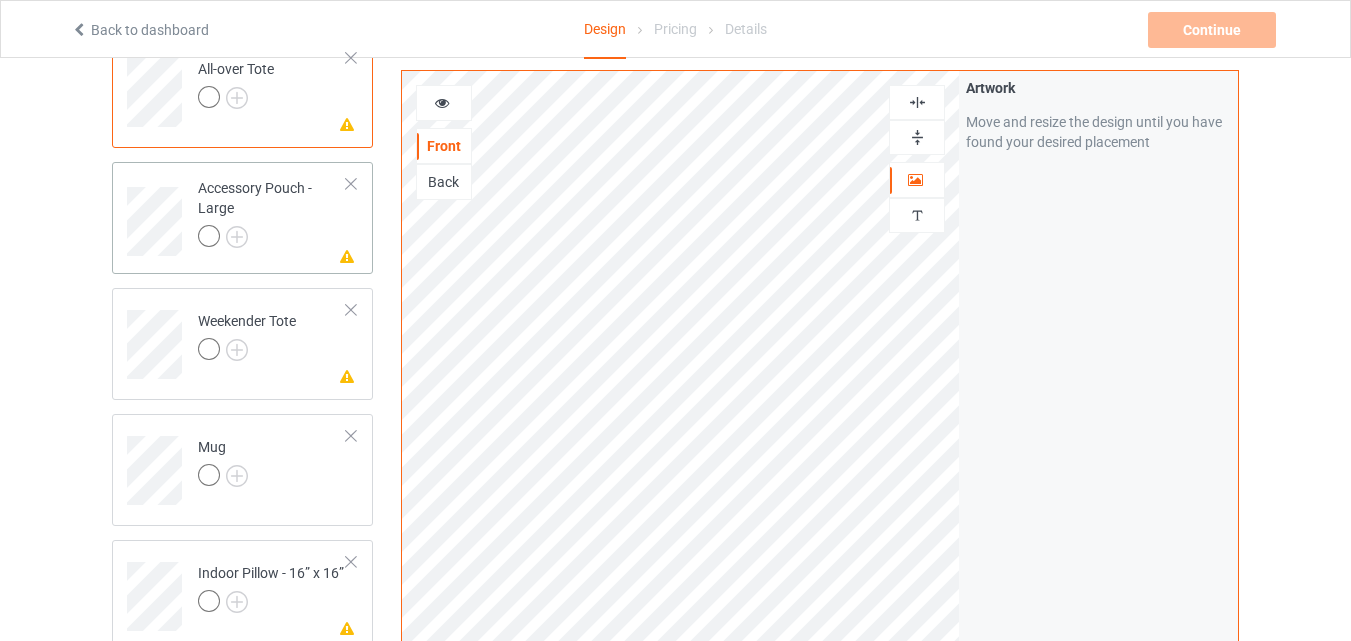 scroll, scrollTop: 1200, scrollLeft: 0, axis: vertical 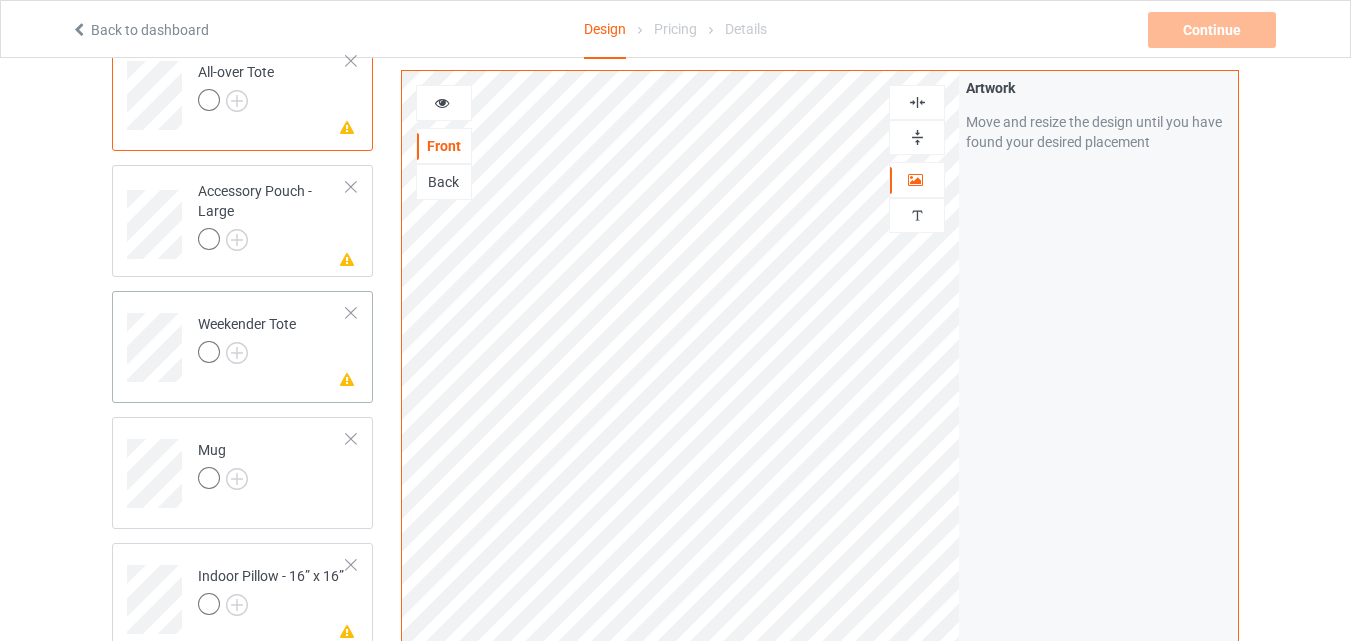 click at bounding box center [351, 313] 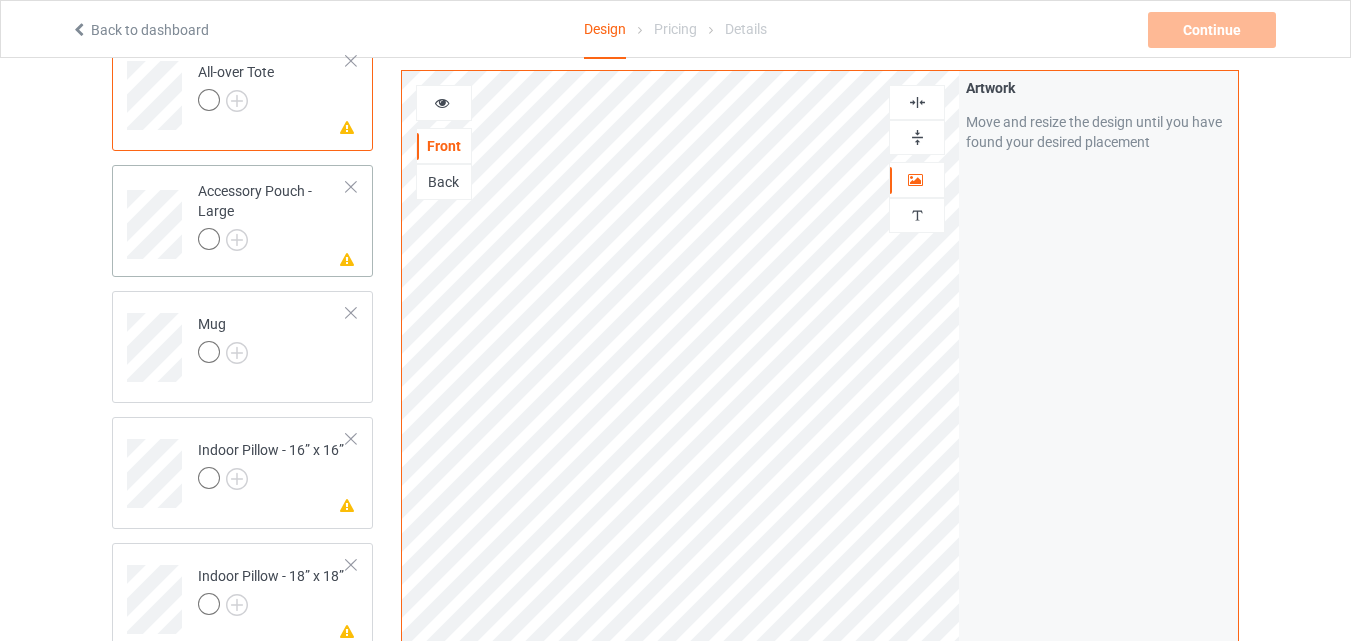 click at bounding box center [351, 187] 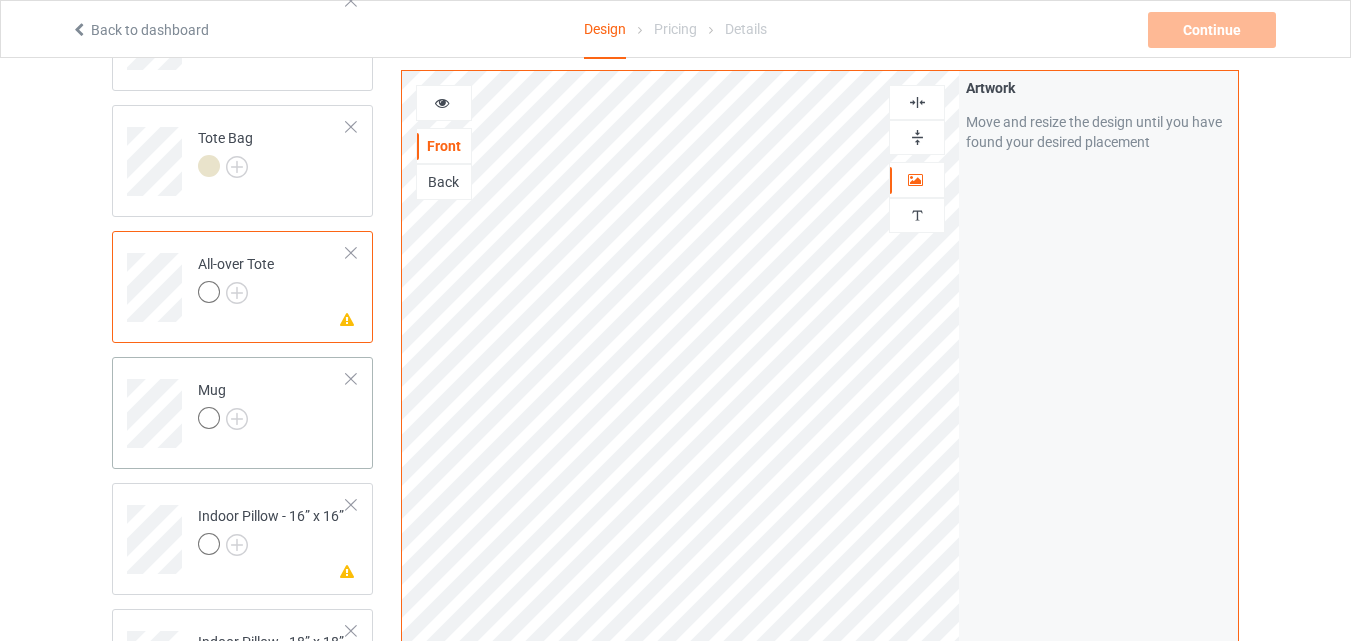 scroll, scrollTop: 1000, scrollLeft: 0, axis: vertical 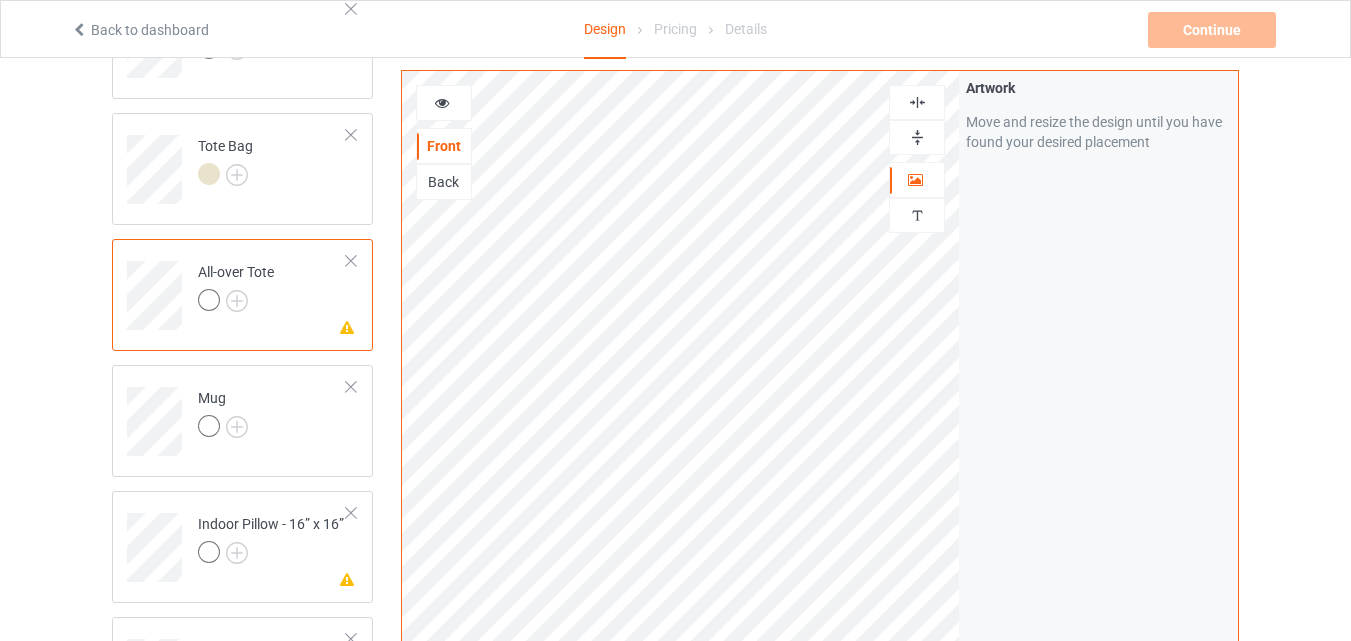click at bounding box center [351, 261] 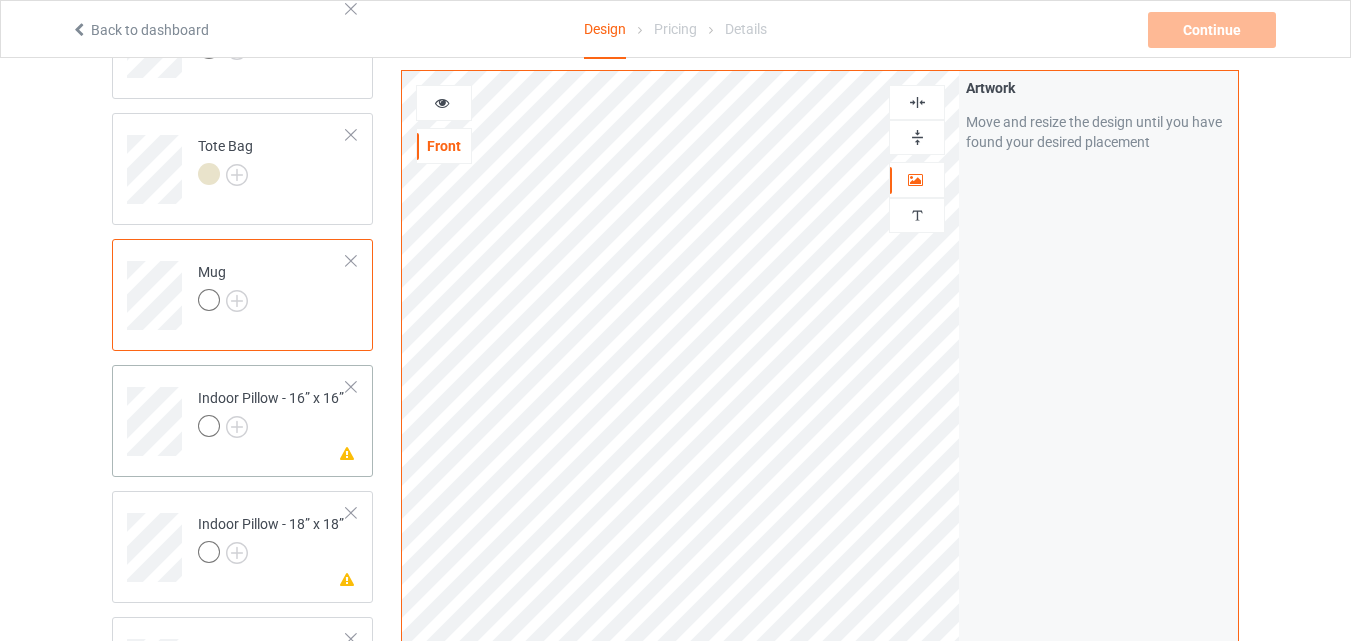 click at bounding box center (351, 387) 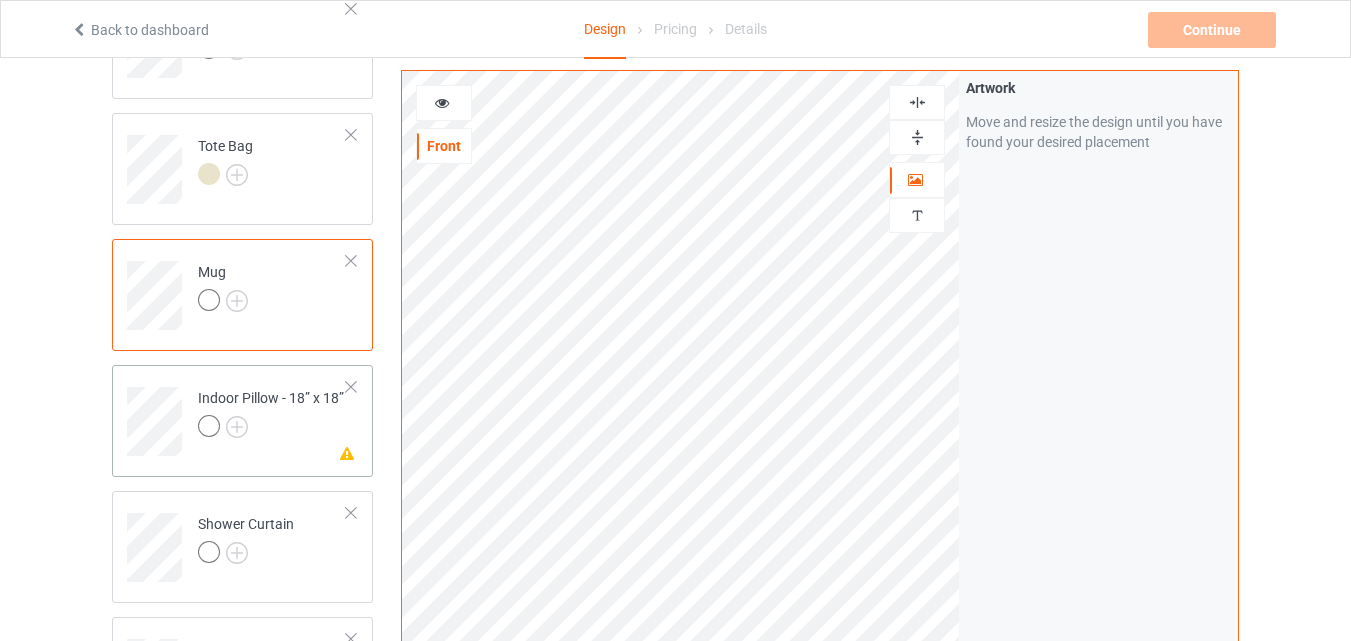 click at bounding box center [351, 387] 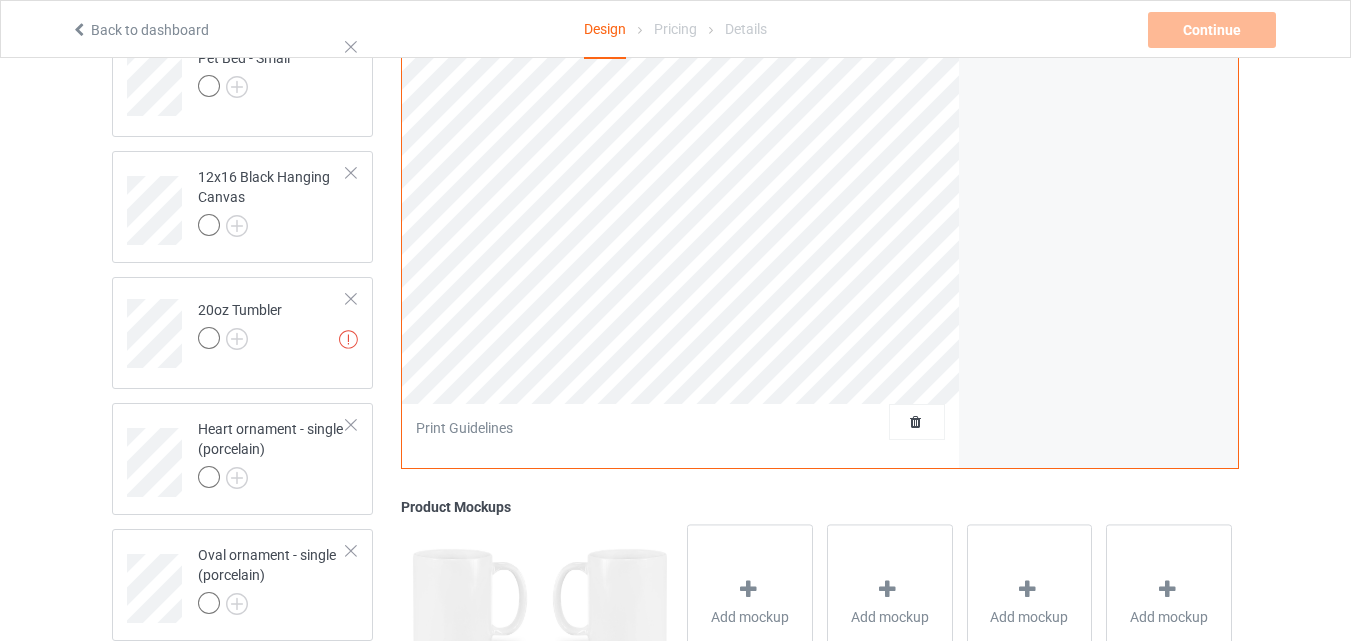 scroll, scrollTop: 1600, scrollLeft: 0, axis: vertical 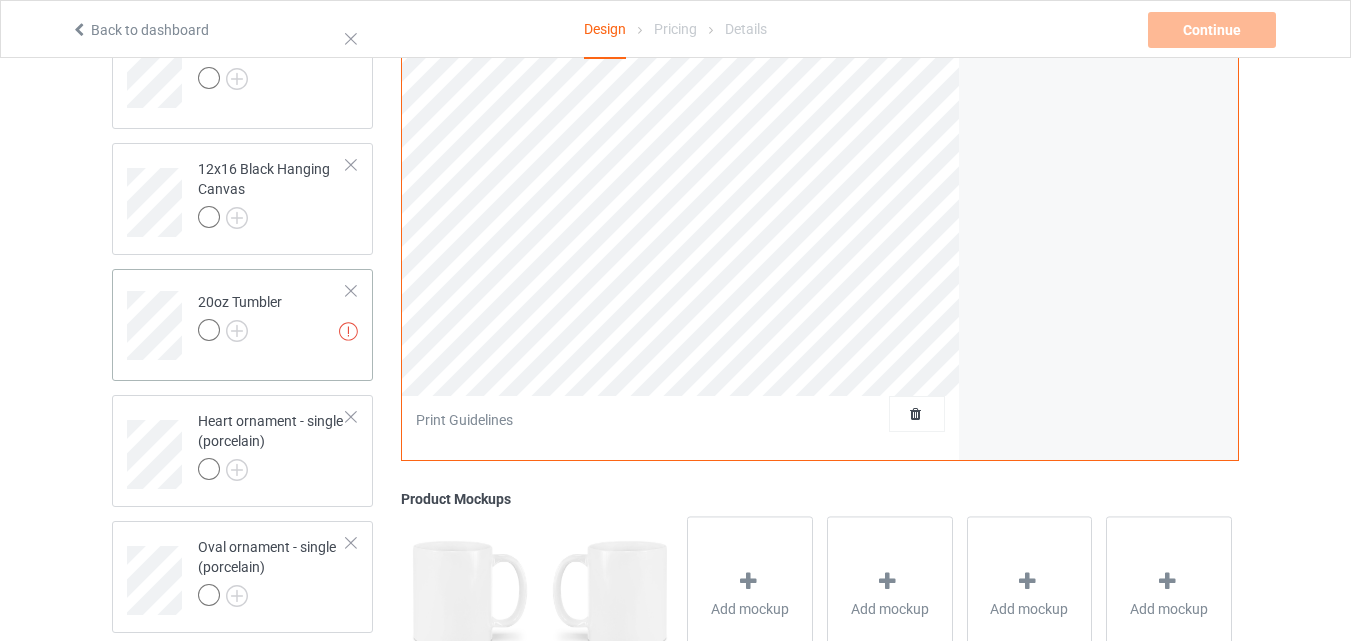 click on "Missing artworks 20oz Tumbler" at bounding box center (272, 318) 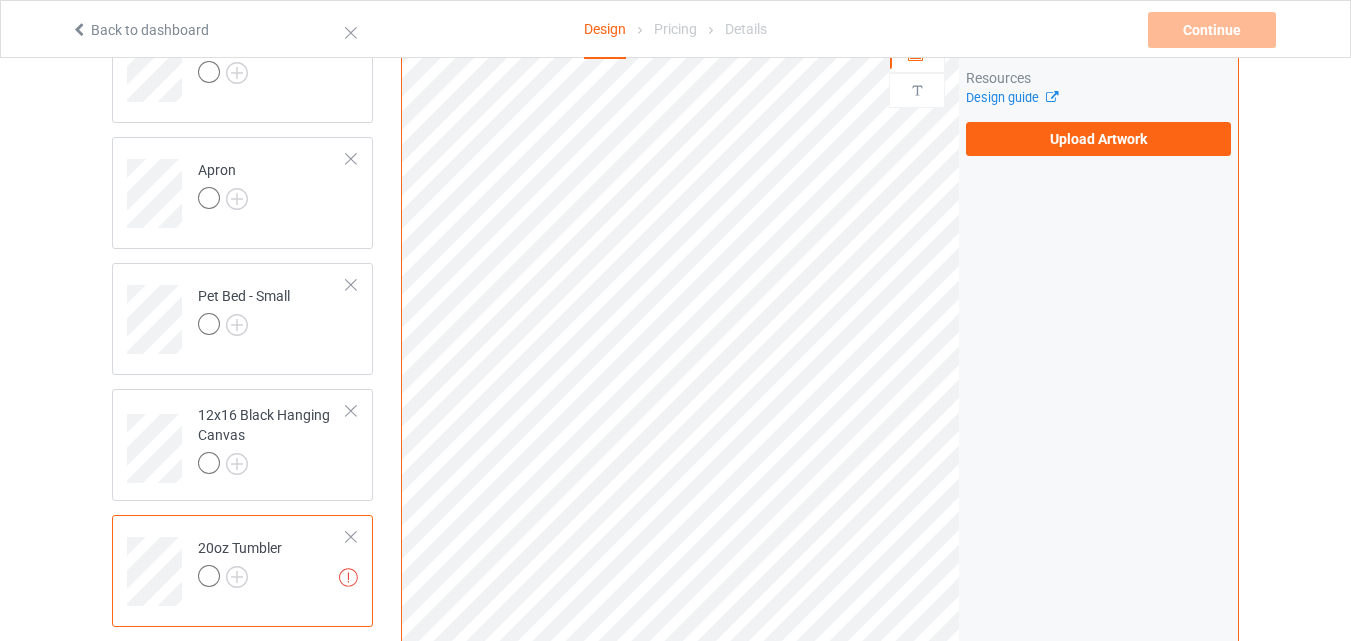 scroll, scrollTop: 1400, scrollLeft: 0, axis: vertical 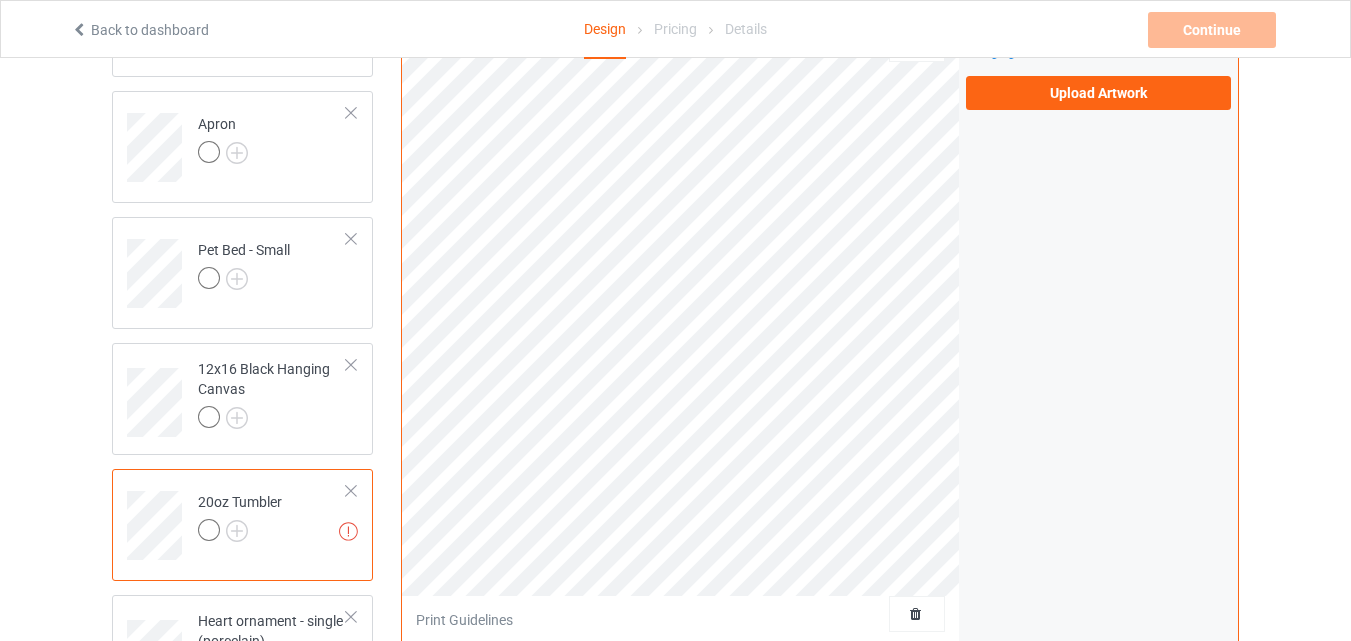 click at bounding box center (351, 491) 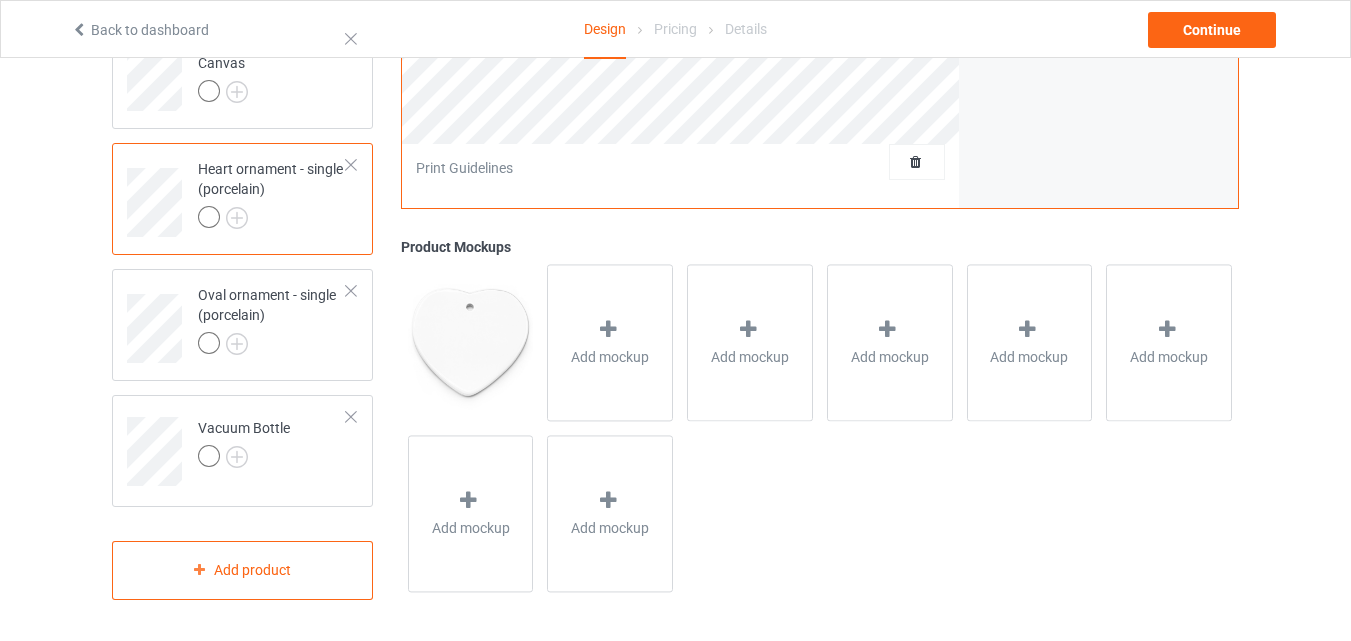 scroll, scrollTop: 1727, scrollLeft: 0, axis: vertical 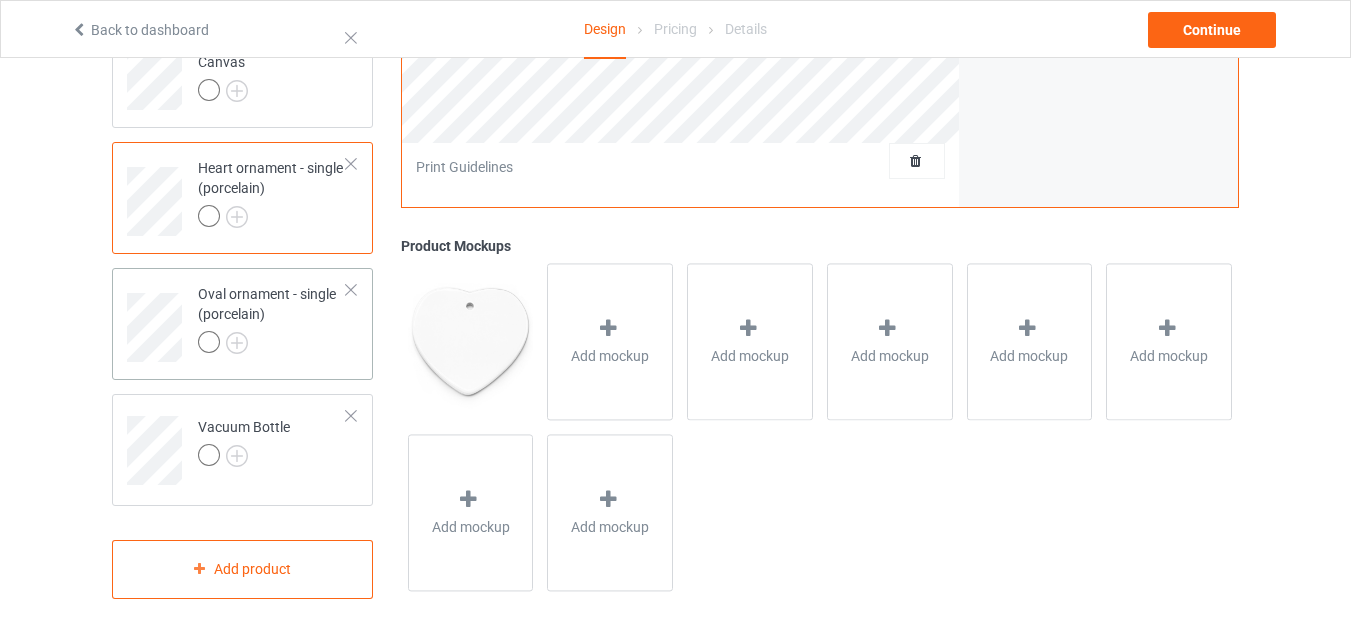 click at bounding box center (272, 345) 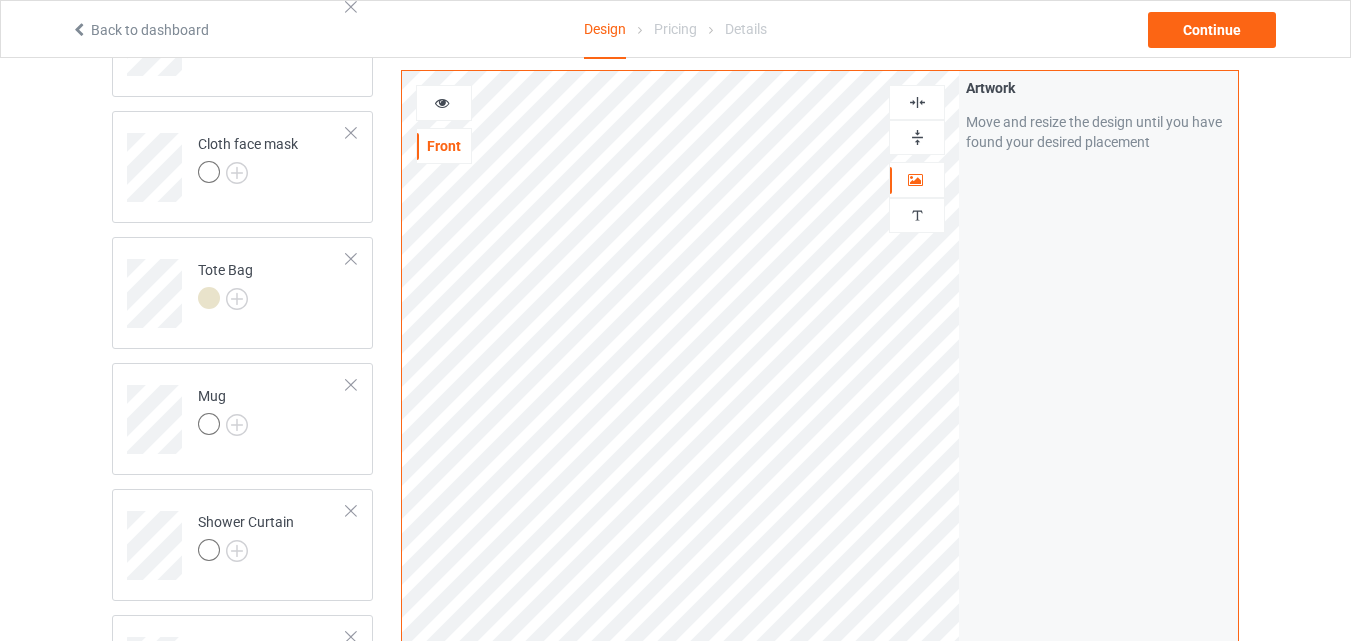 scroll, scrollTop: 827, scrollLeft: 0, axis: vertical 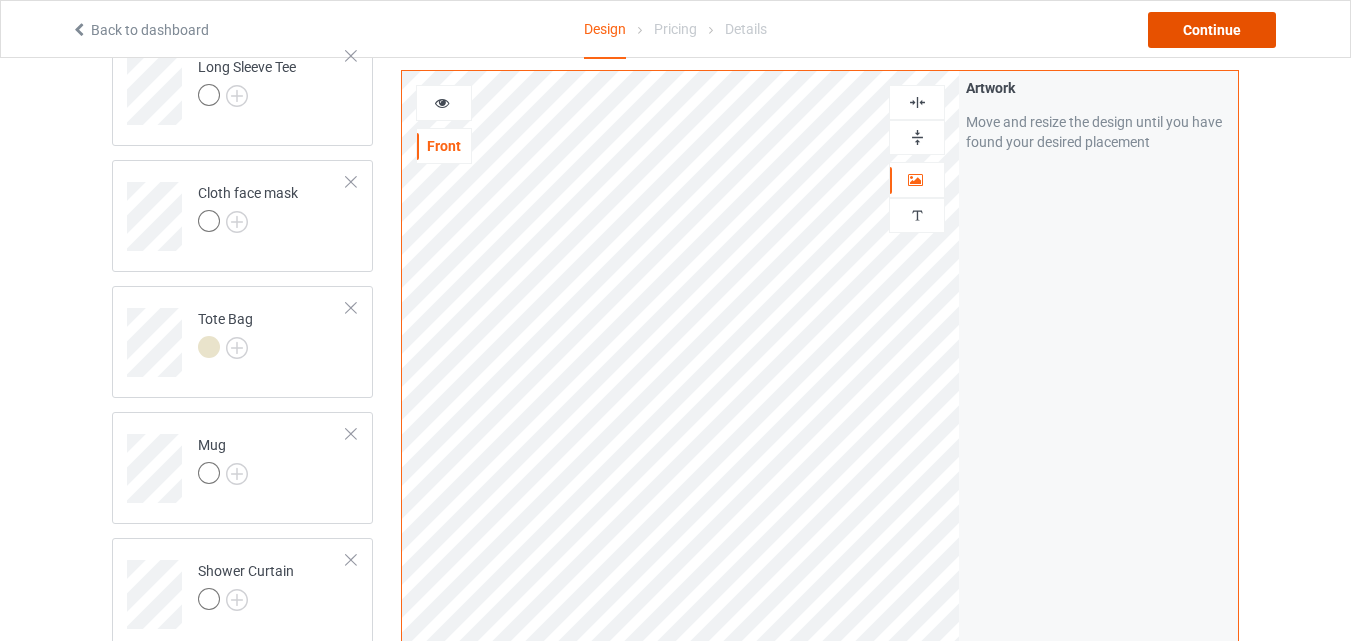 click on "Continue" at bounding box center (1212, 30) 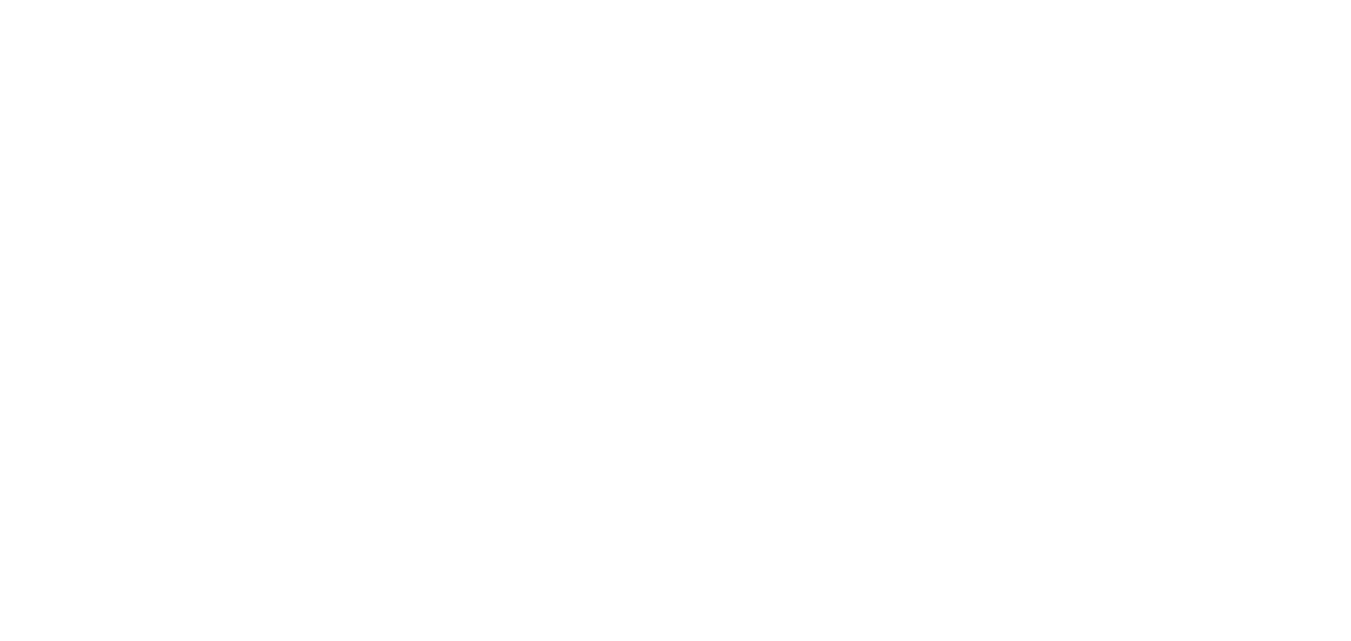 scroll, scrollTop: 0, scrollLeft: 0, axis: both 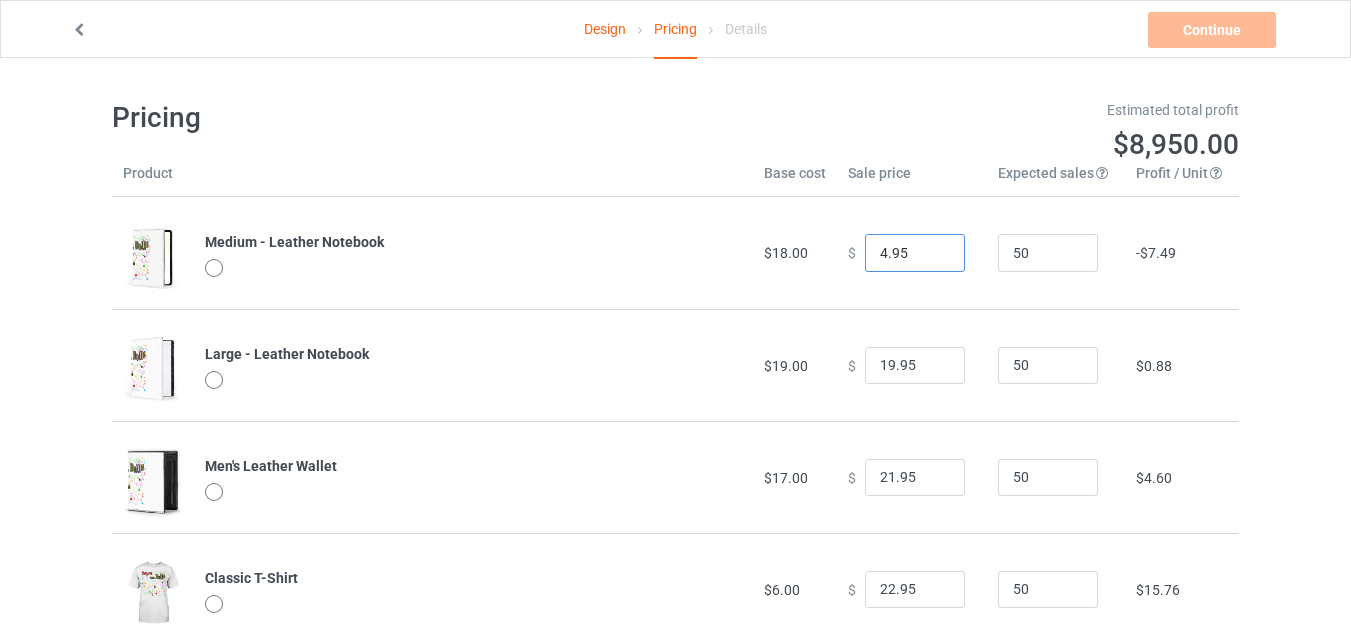 click on "4.95" at bounding box center [915, 253] 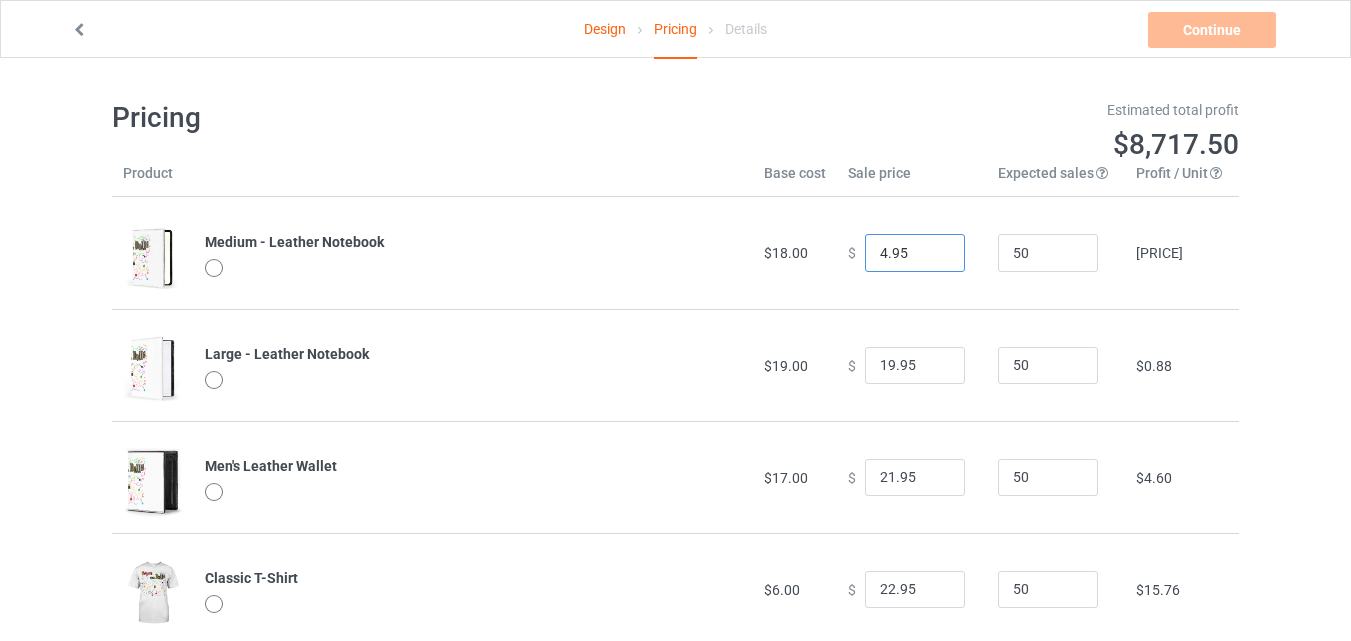 drag, startPoint x: 914, startPoint y: 255, endPoint x: 855, endPoint y: 252, distance: 59.07622 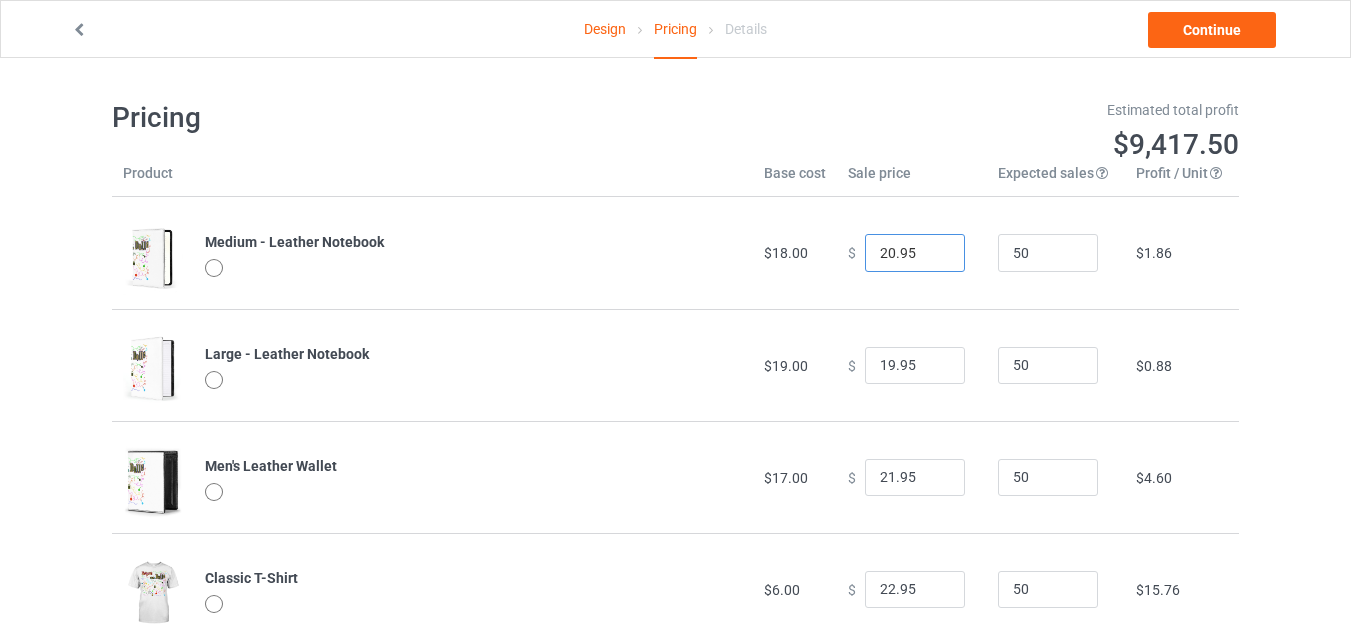 click on "20.95" at bounding box center [915, 253] 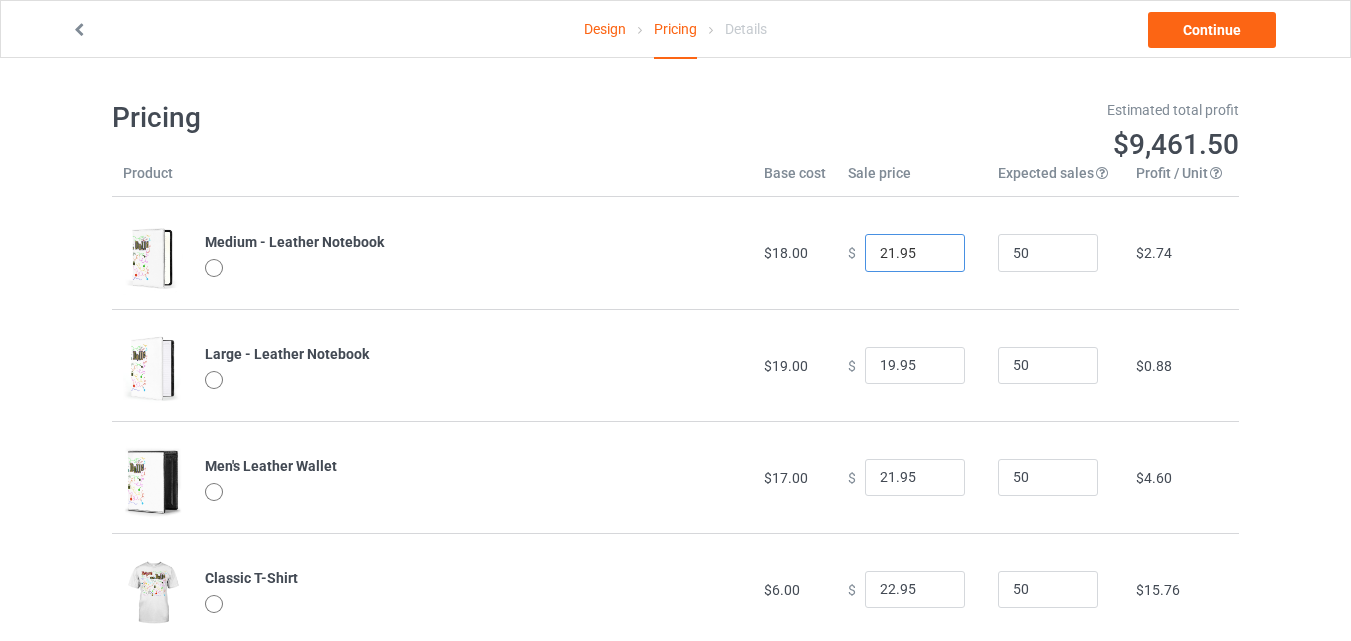 click on "21.95" at bounding box center (915, 253) 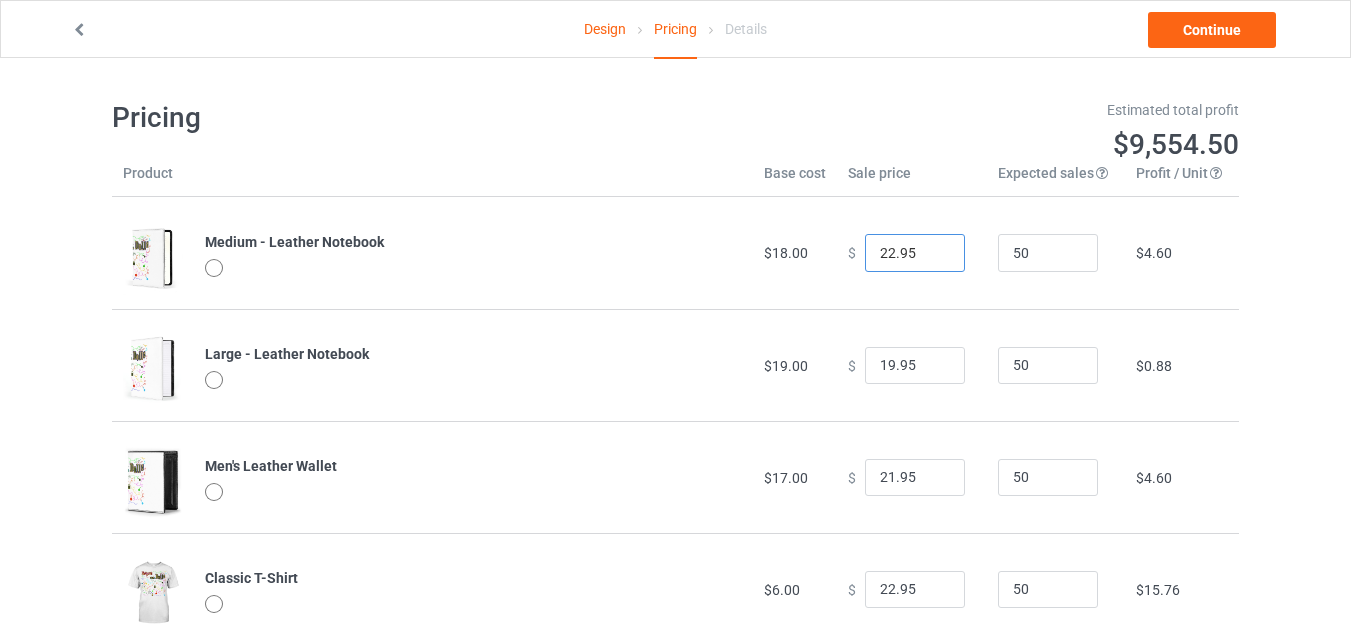 click on "22.95" at bounding box center [915, 253] 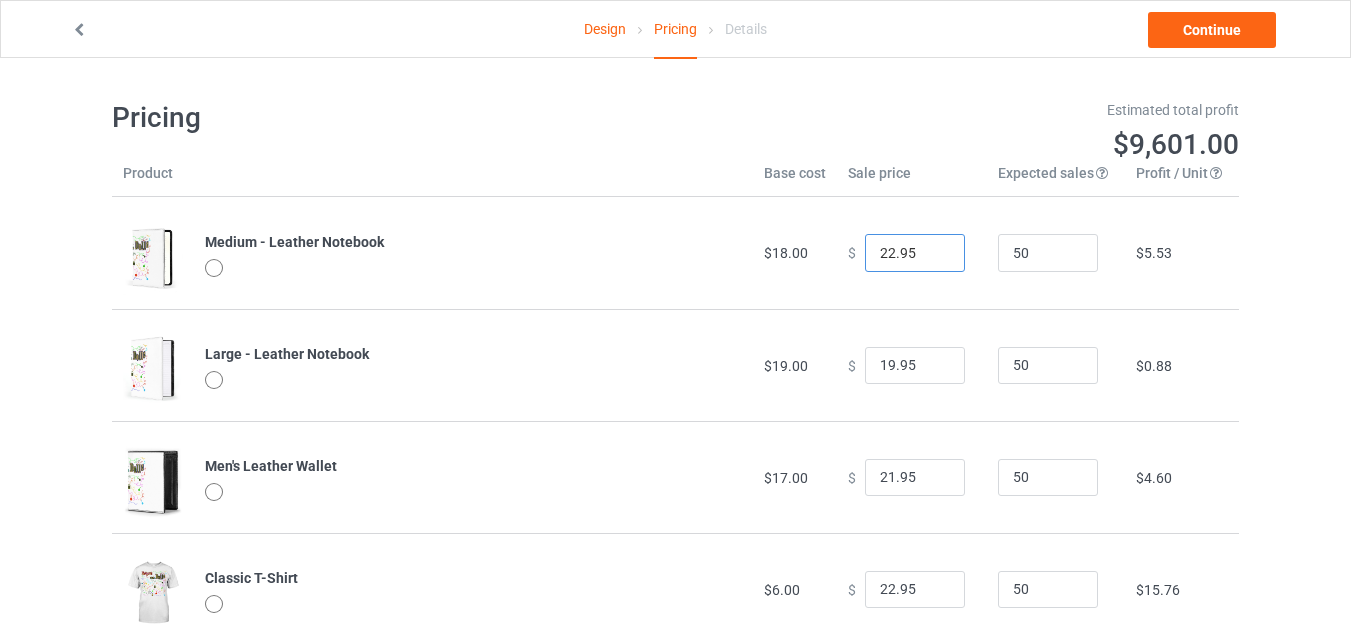 click on "22.95" at bounding box center [915, 253] 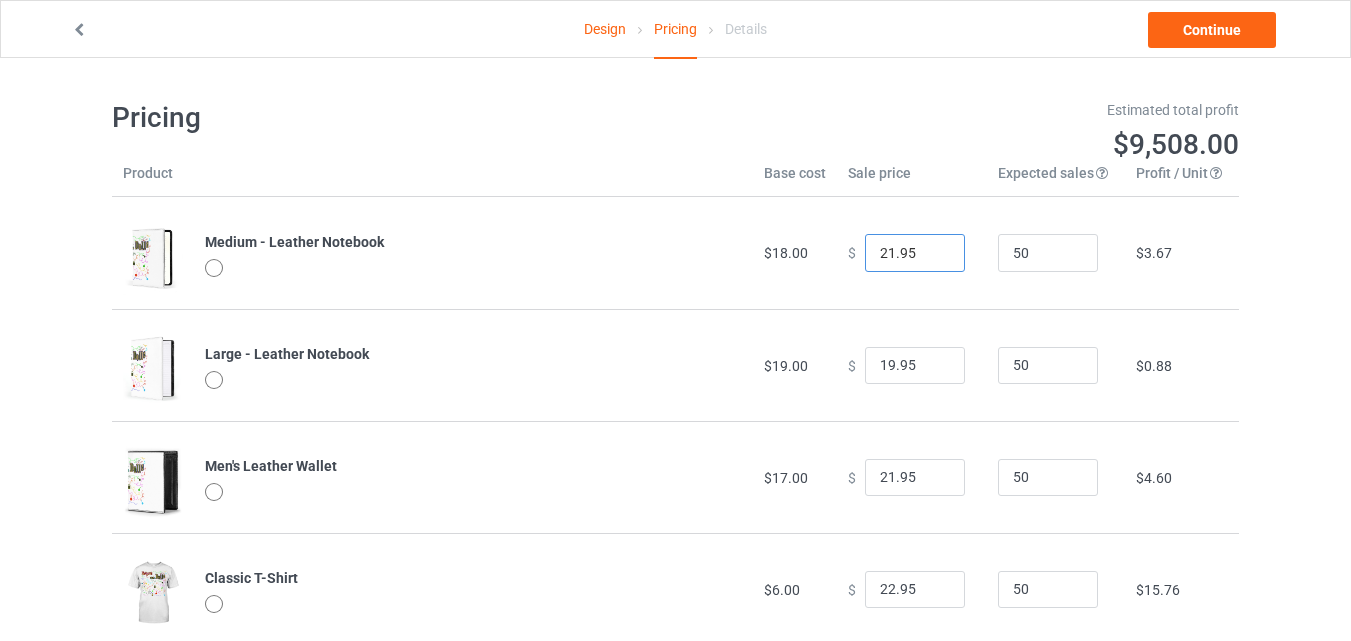 click on "21.95" at bounding box center (915, 253) 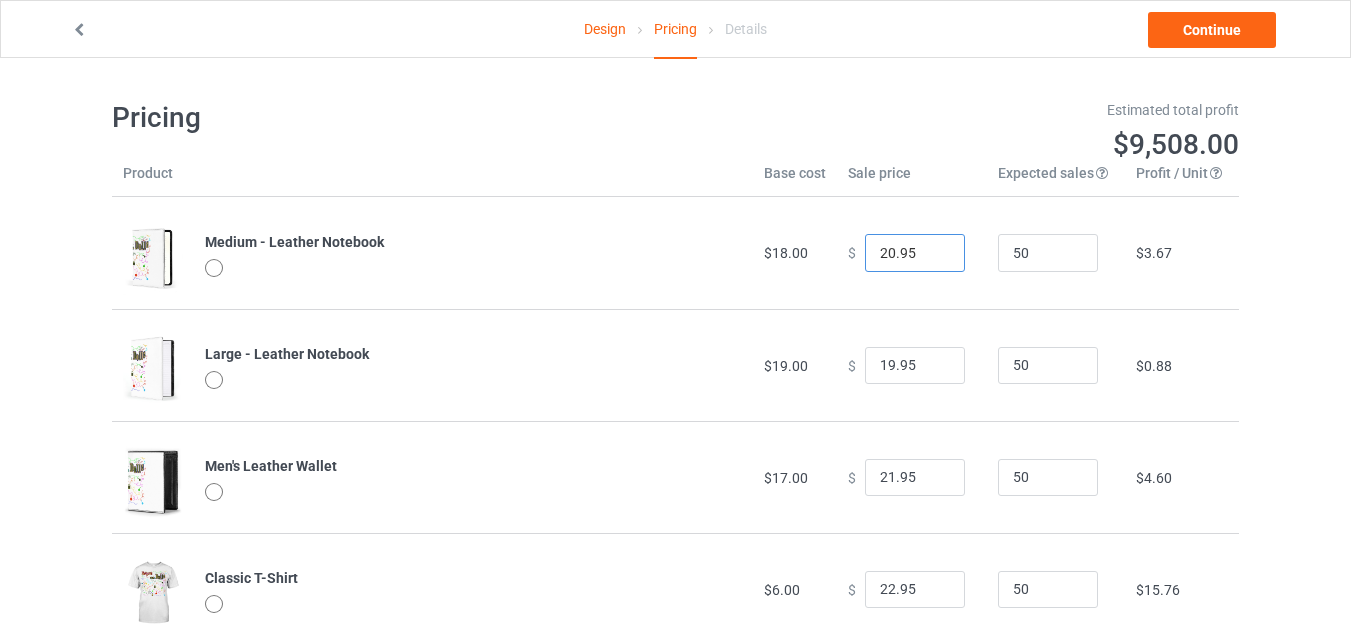 type on "20.95" 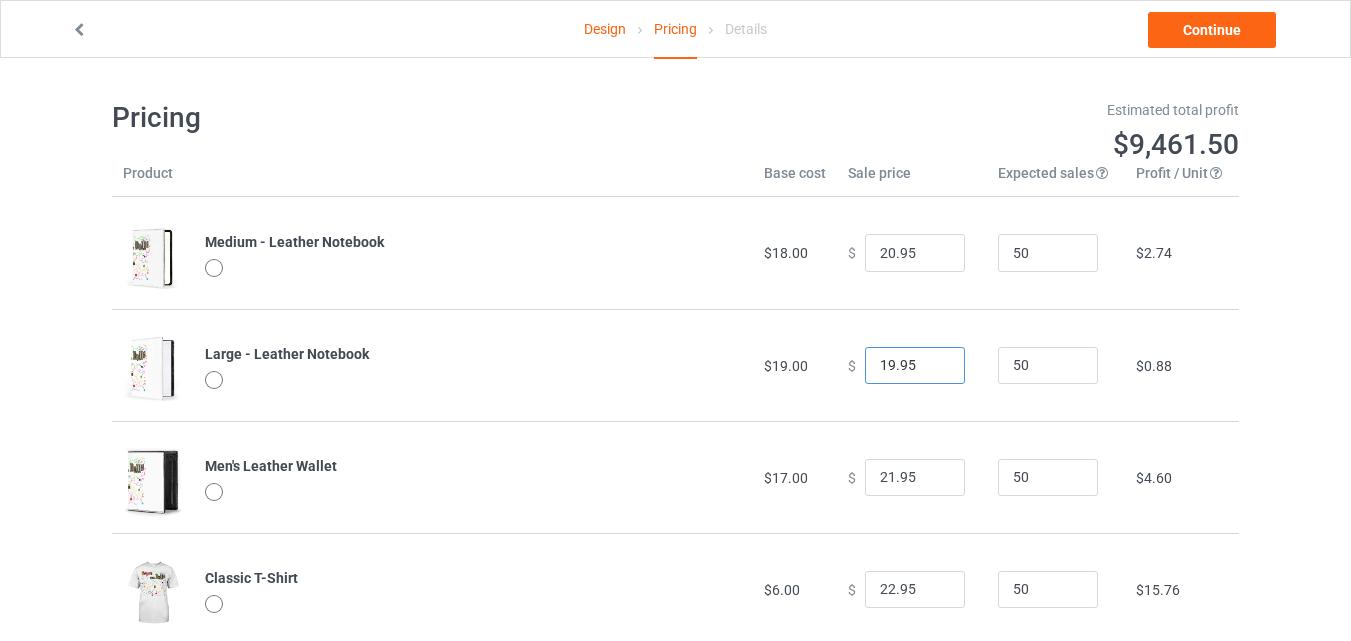 drag, startPoint x: 917, startPoint y: 366, endPoint x: 845, endPoint y: 366, distance: 72 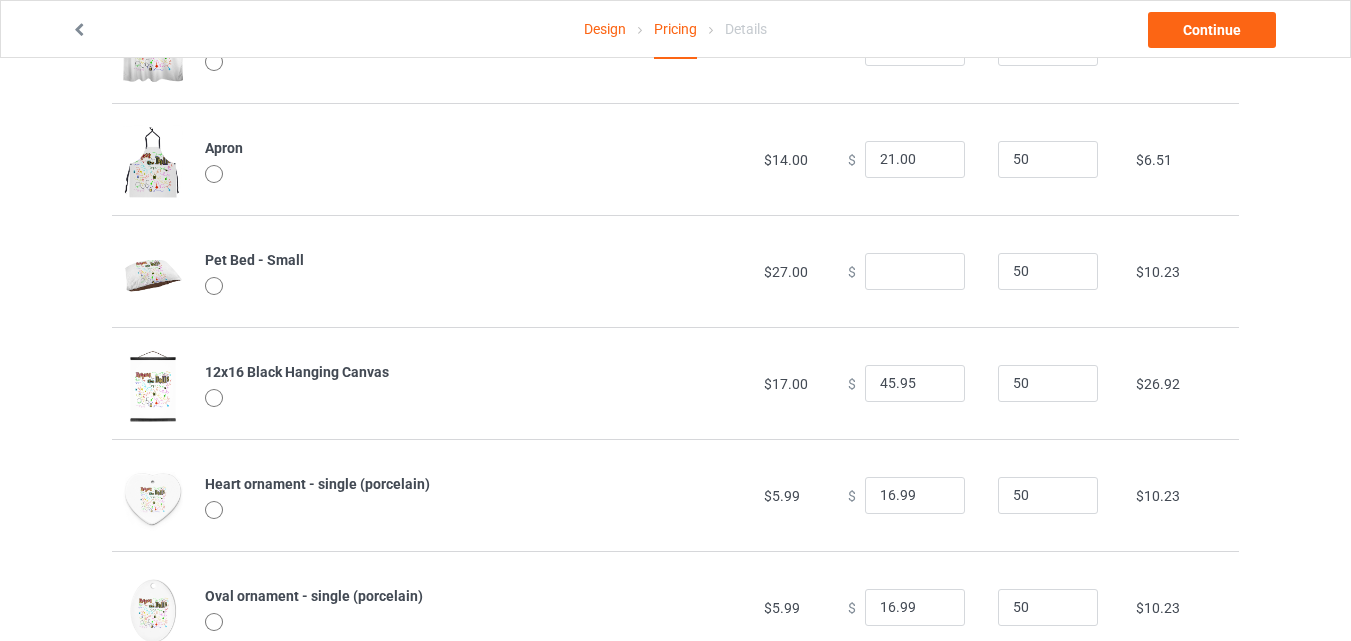 scroll, scrollTop: 1190, scrollLeft: 0, axis: vertical 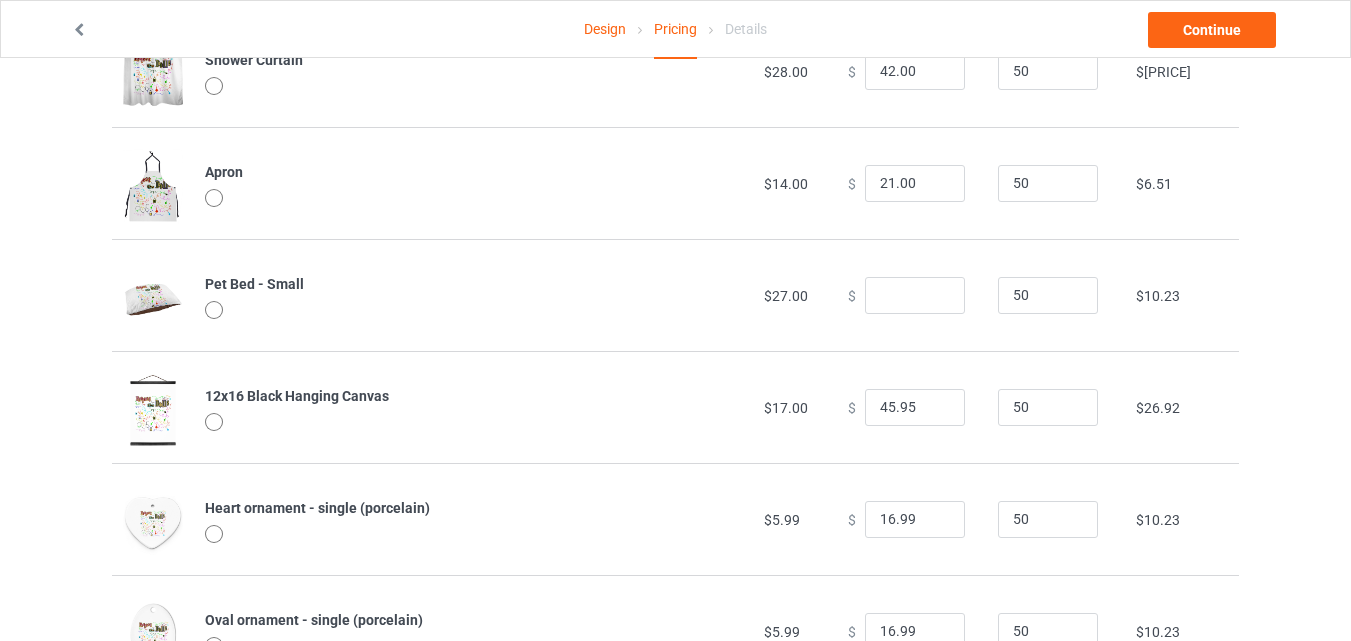 type on "22.00" 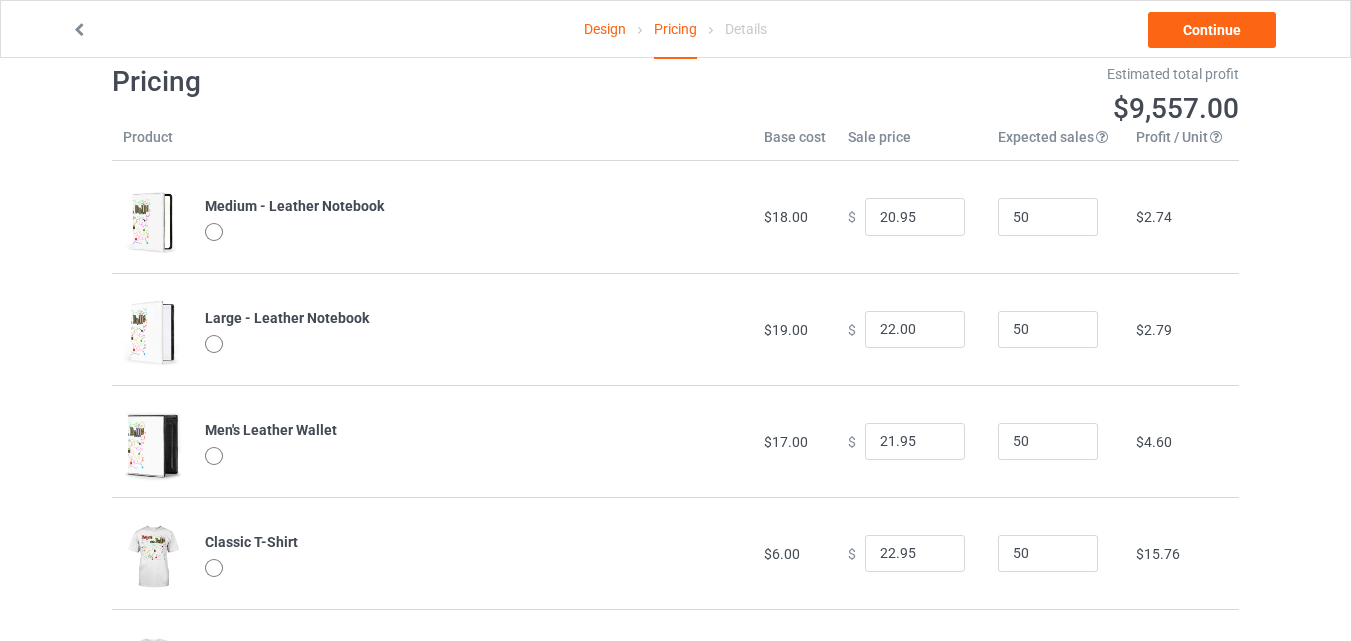 scroll, scrollTop: 0, scrollLeft: 0, axis: both 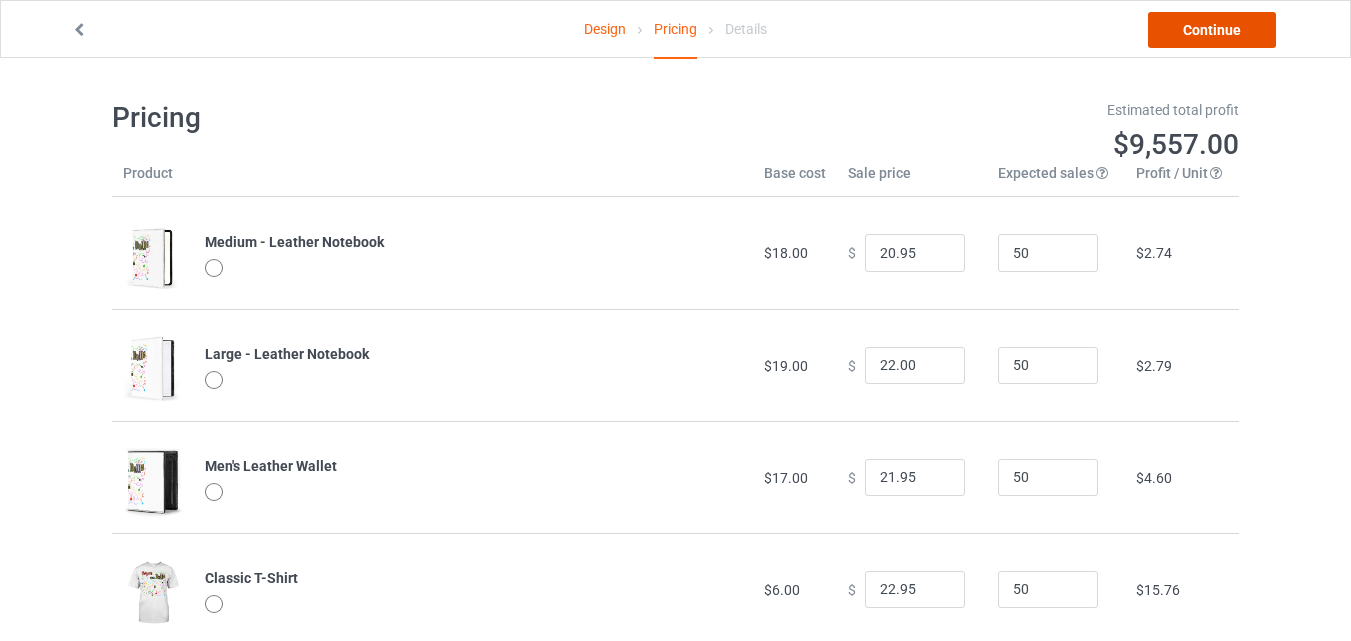 click on "Continue" at bounding box center (1212, 30) 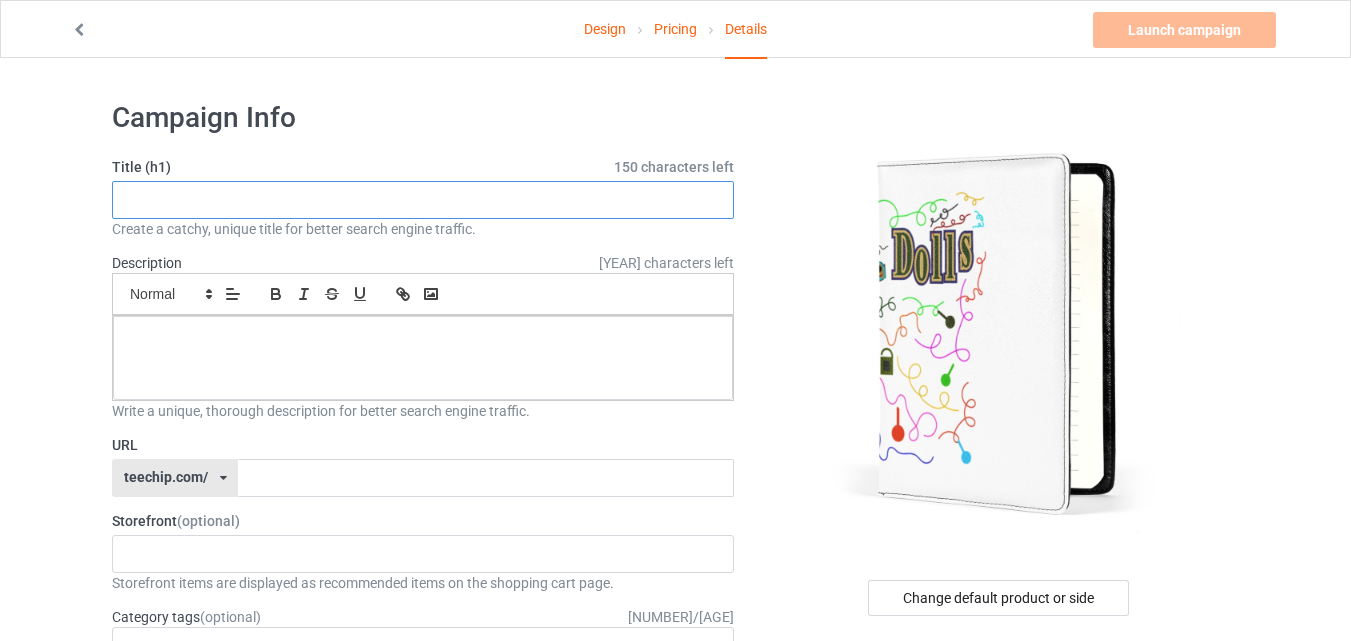 paste on "Protect the Dolls" 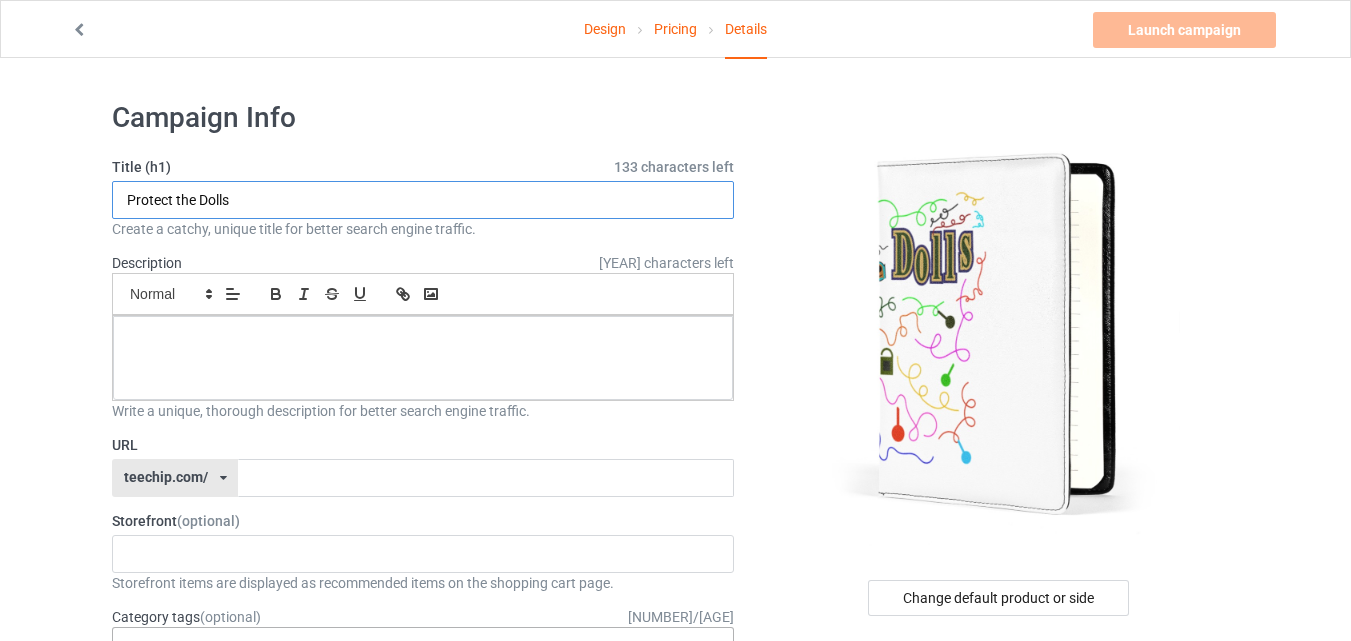 type on "Protect the Dolls" 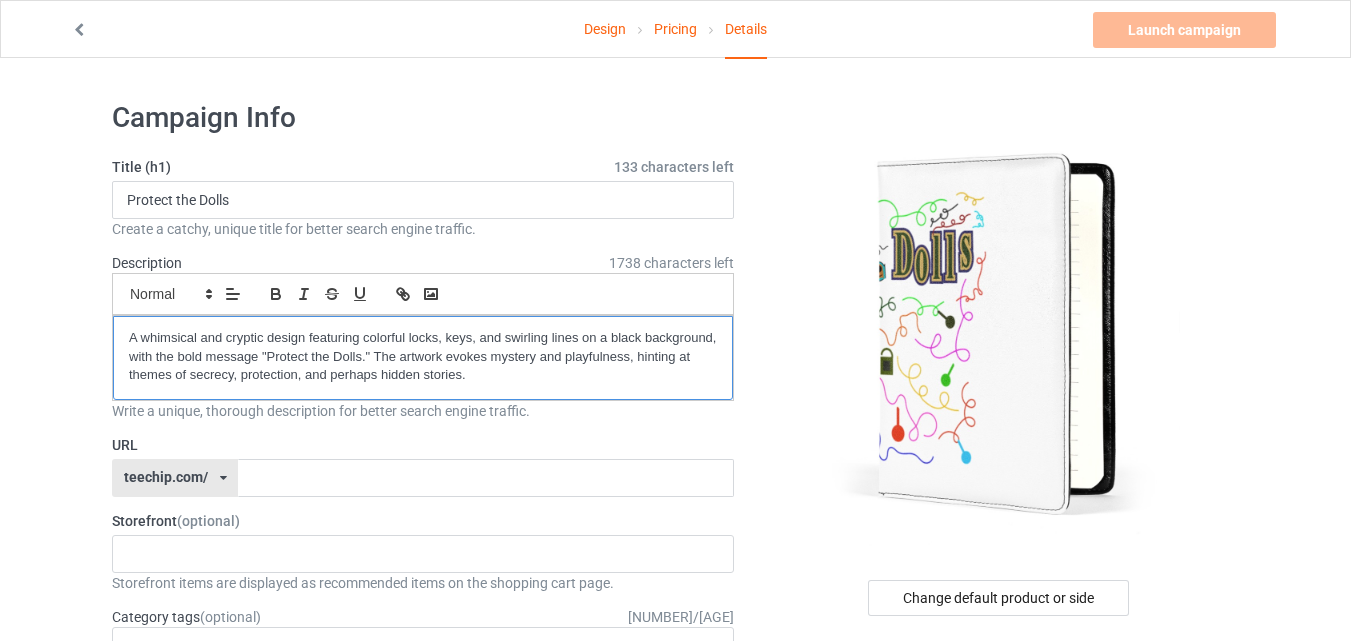 scroll, scrollTop: 100, scrollLeft: 0, axis: vertical 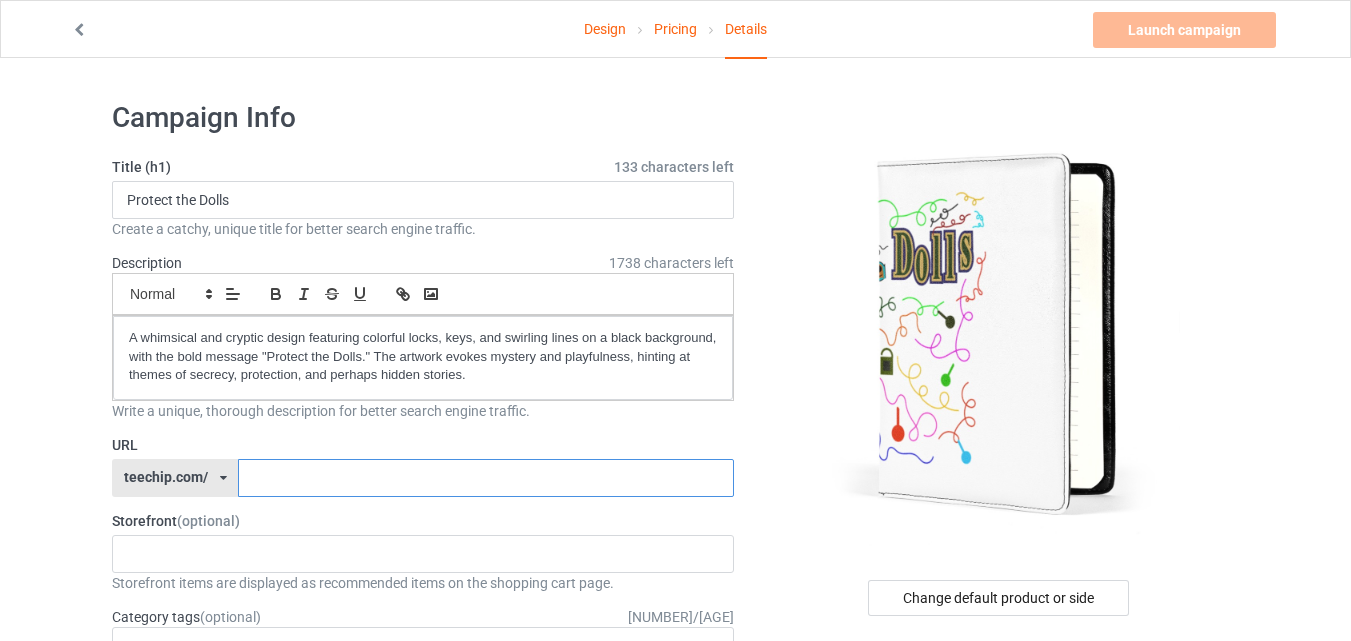 click at bounding box center [485, 478] 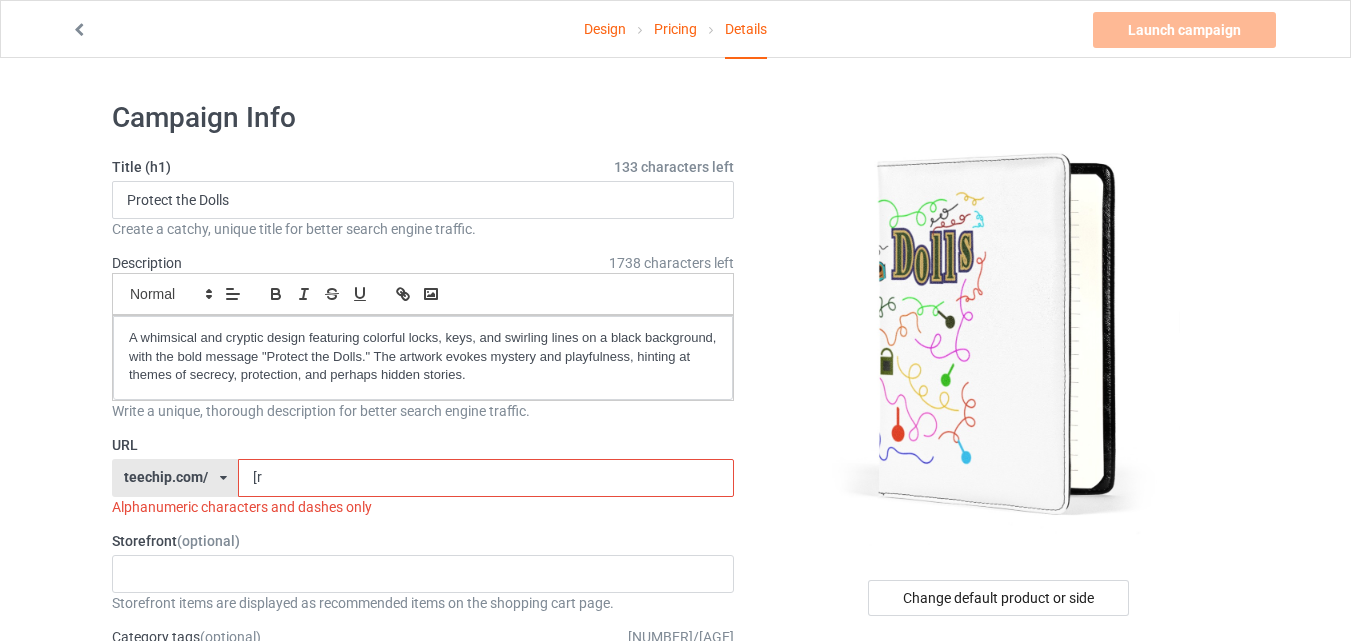 type on "[" 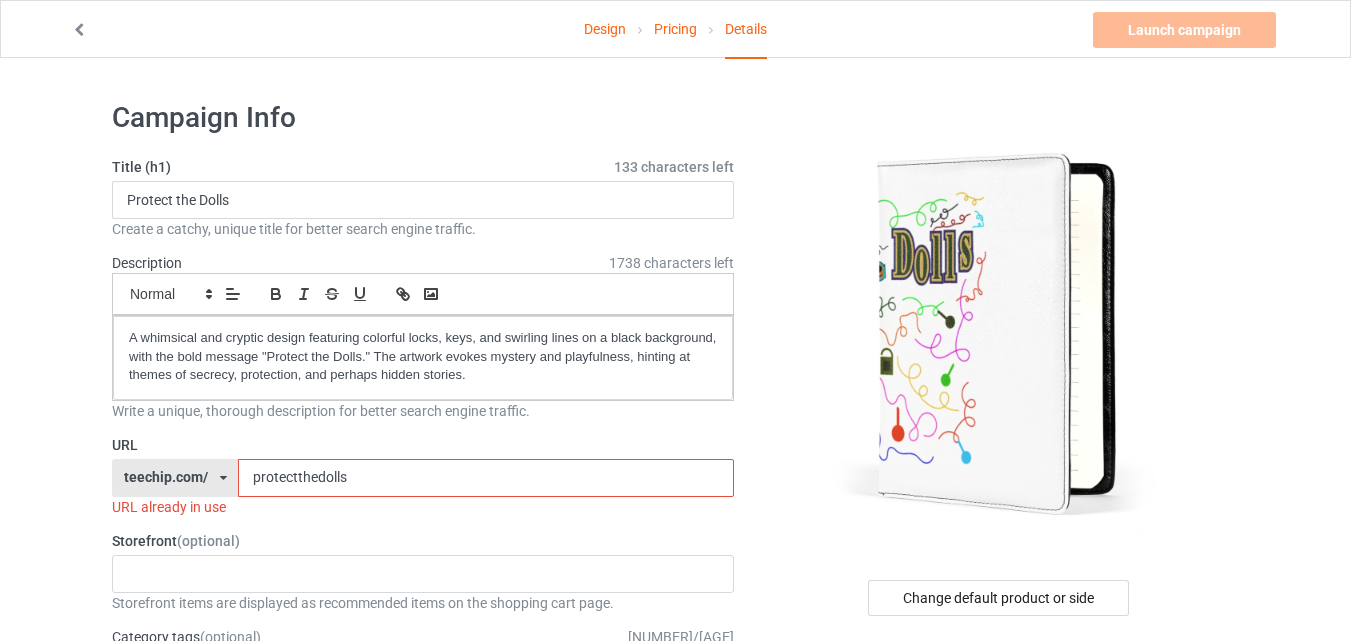 type on "protectthedoll" 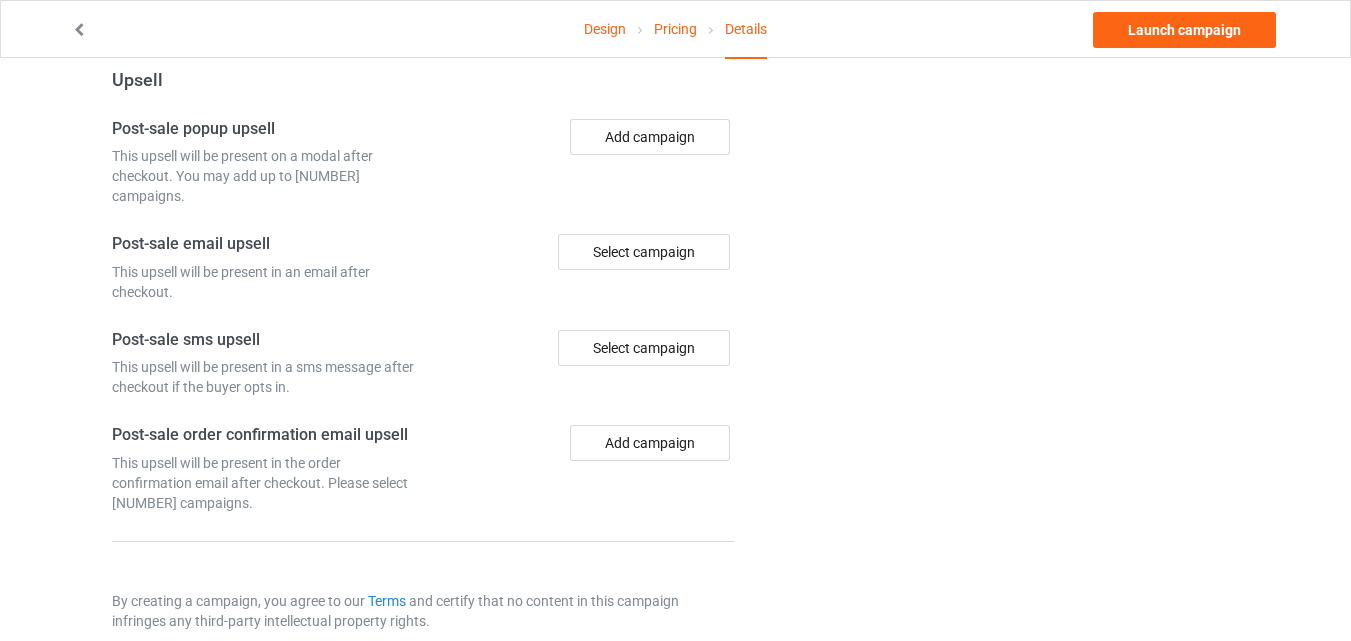 scroll, scrollTop: 1490, scrollLeft: 0, axis: vertical 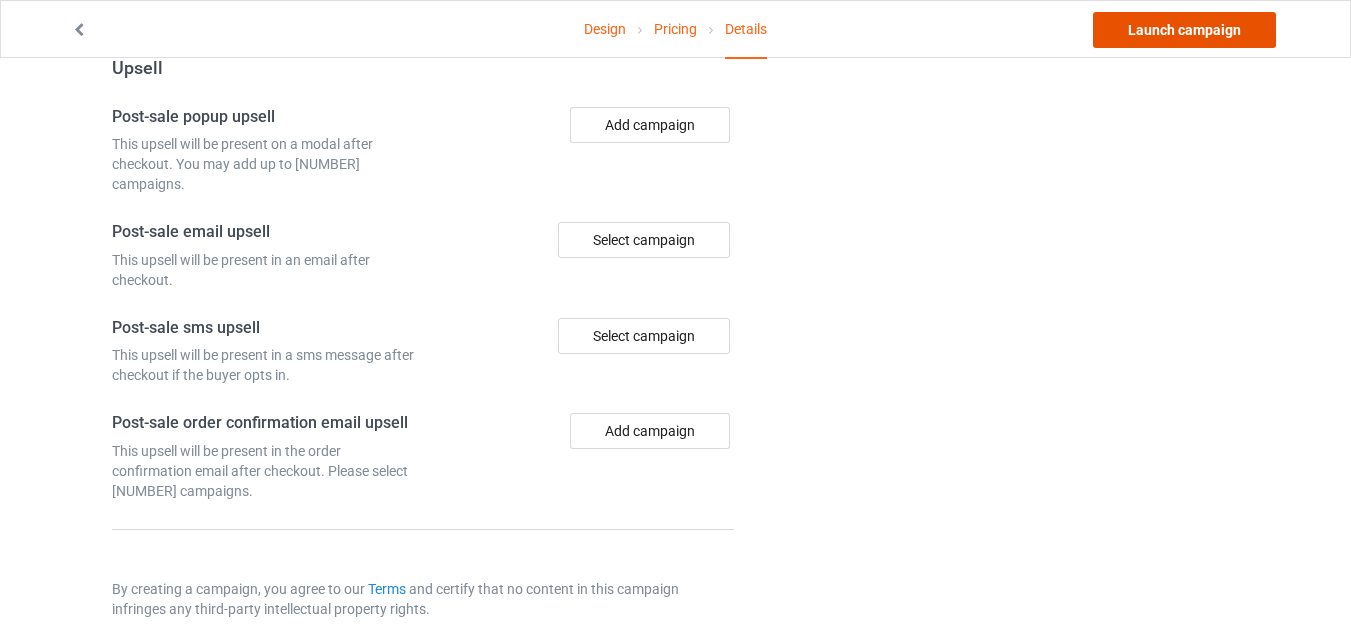 click on "Launch campaign" at bounding box center (1184, 30) 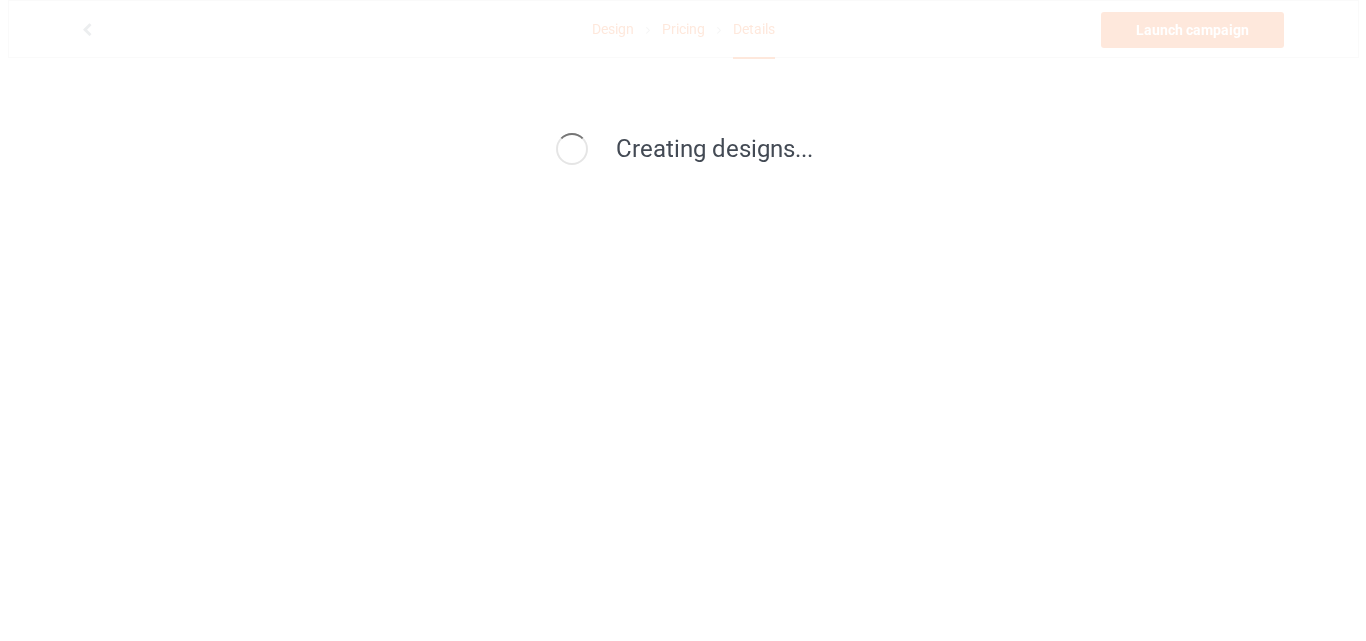 scroll, scrollTop: 0, scrollLeft: 0, axis: both 